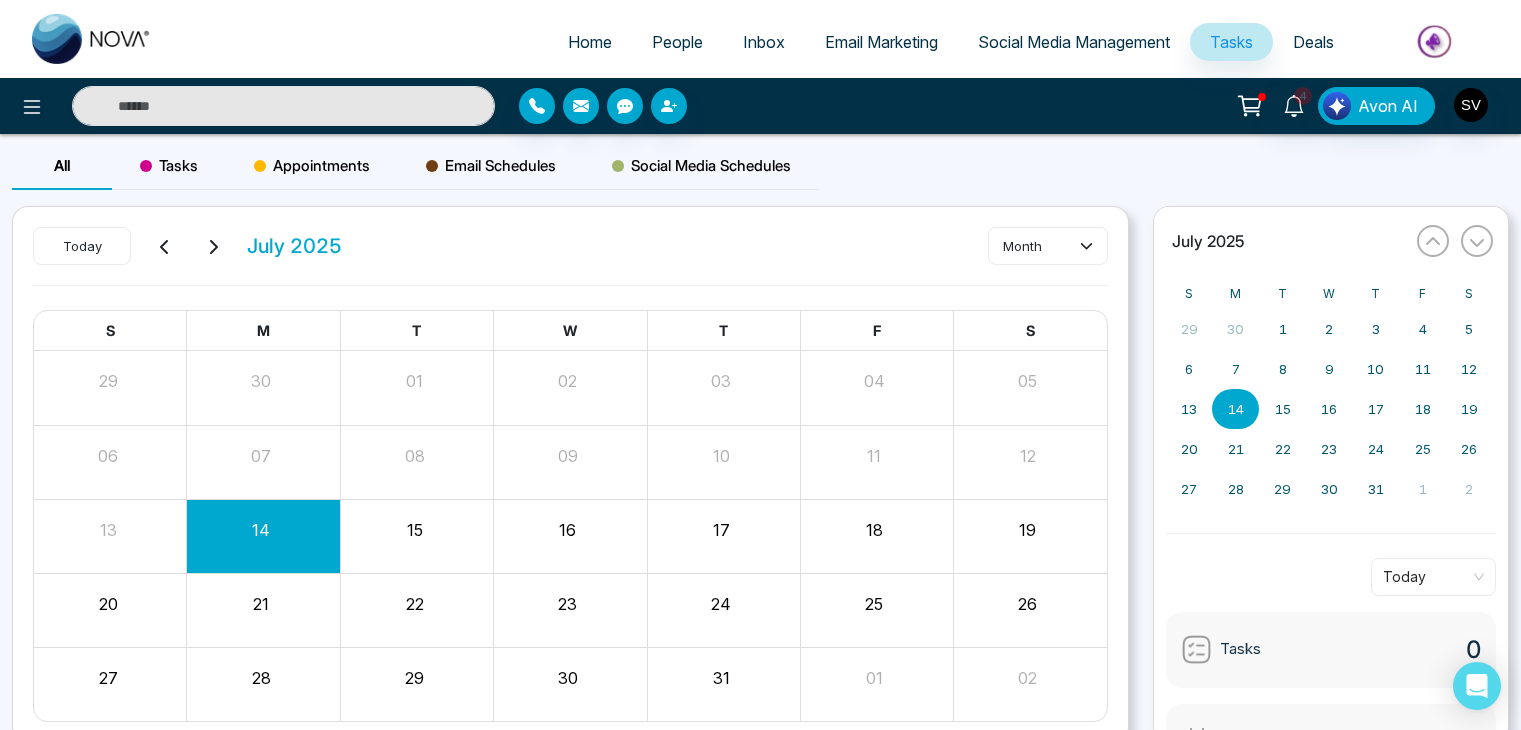 scroll, scrollTop: 0, scrollLeft: 0, axis: both 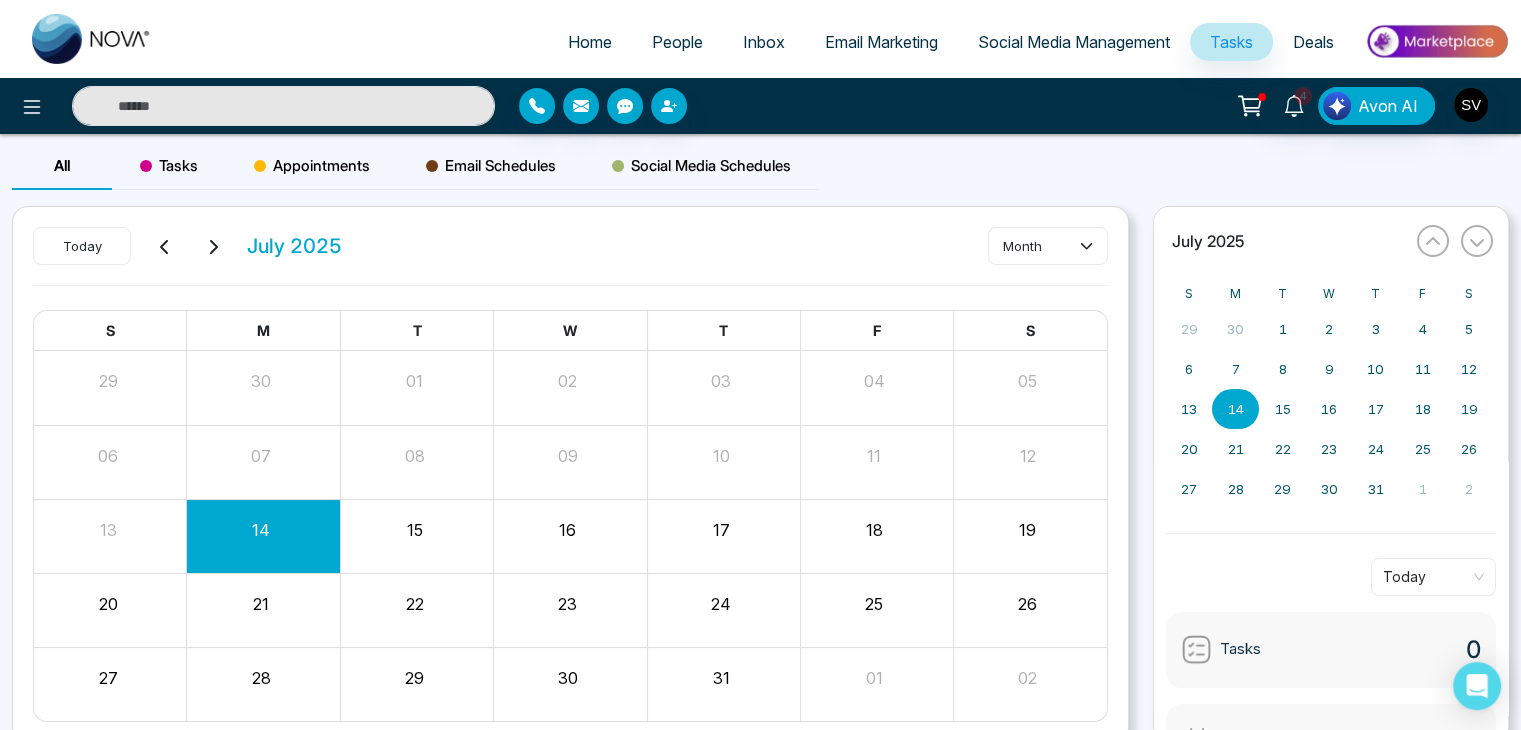click on "People" at bounding box center [677, 42] 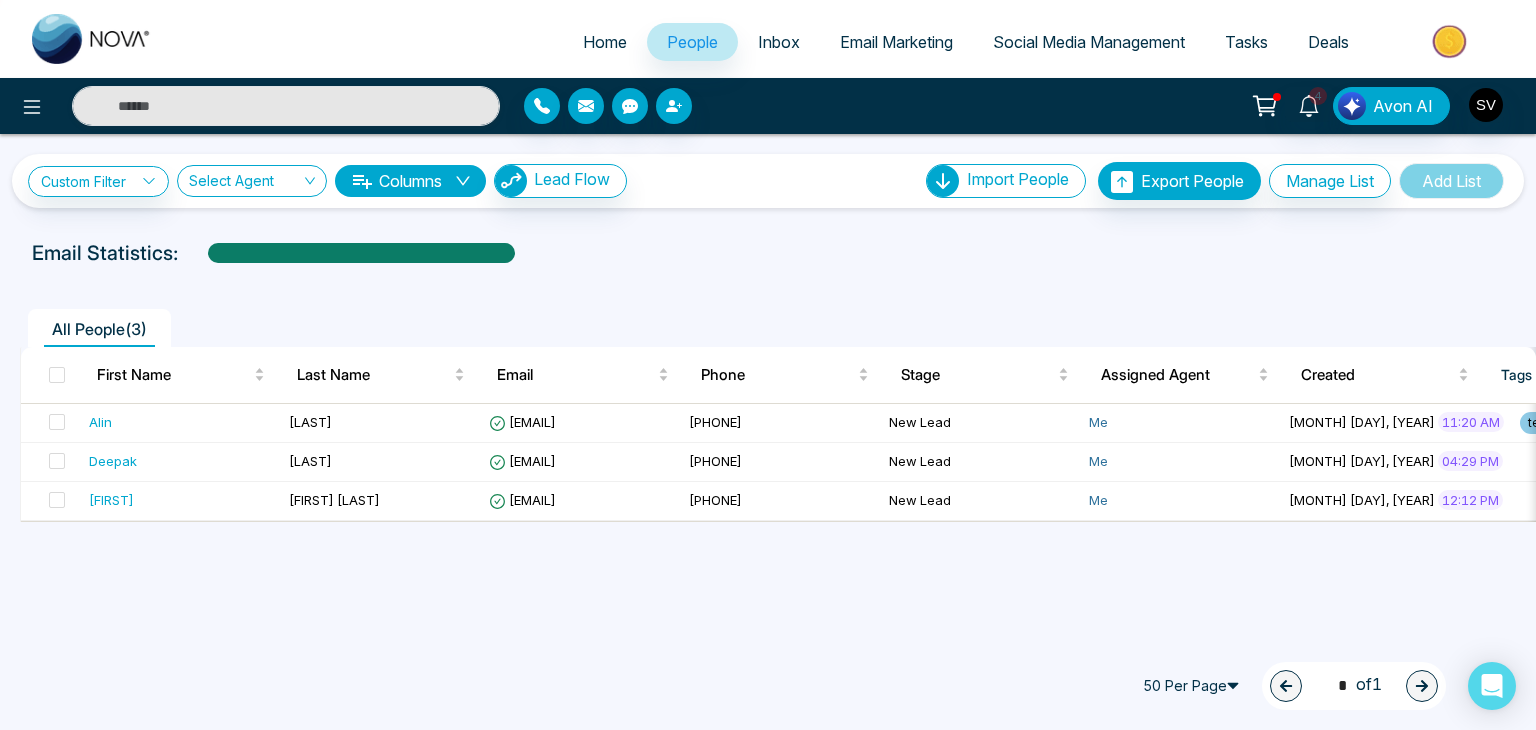 click on "Home People Inbox Email Marketing Social Media Management Tasks Deals" at bounding box center (848, 43) 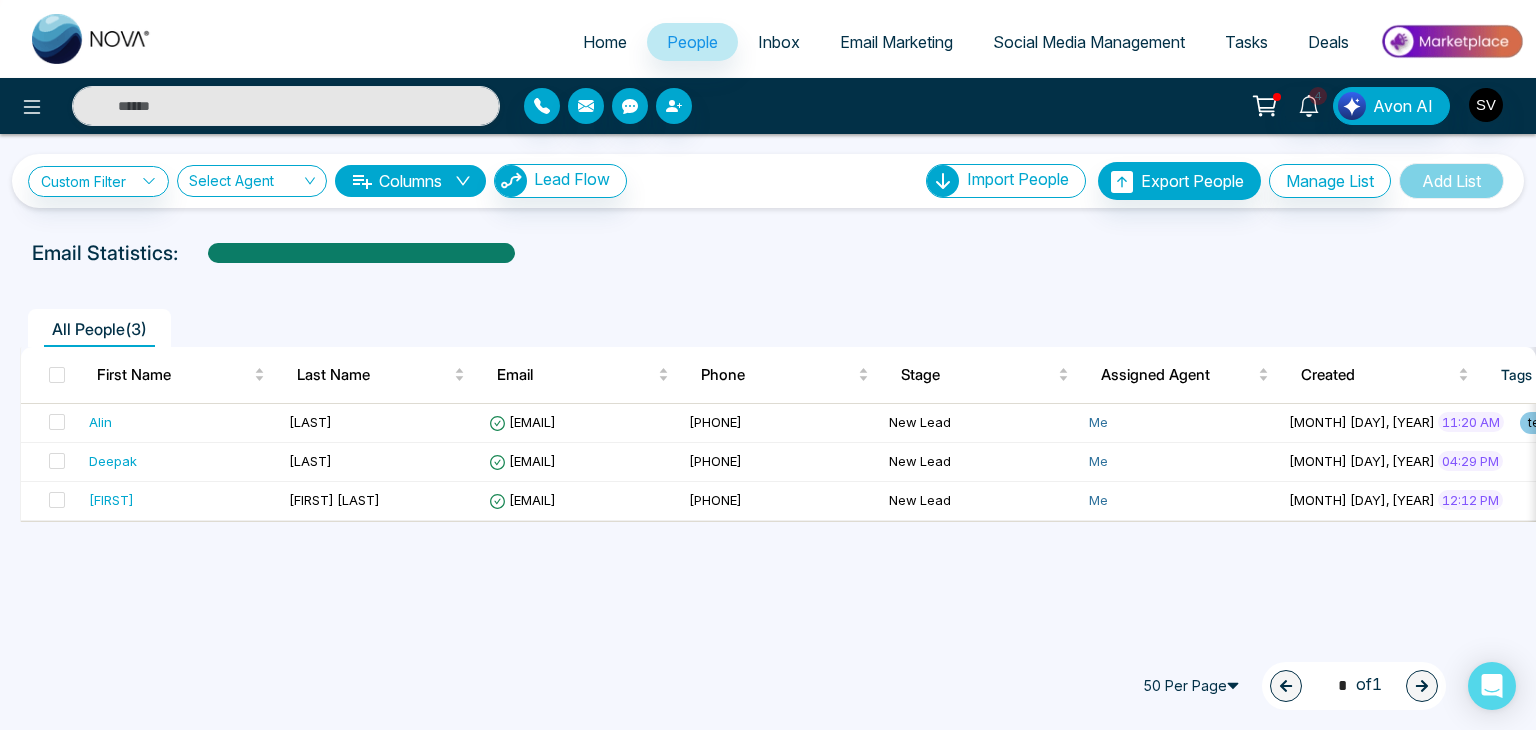 click on "Social Media Management" at bounding box center (1089, 42) 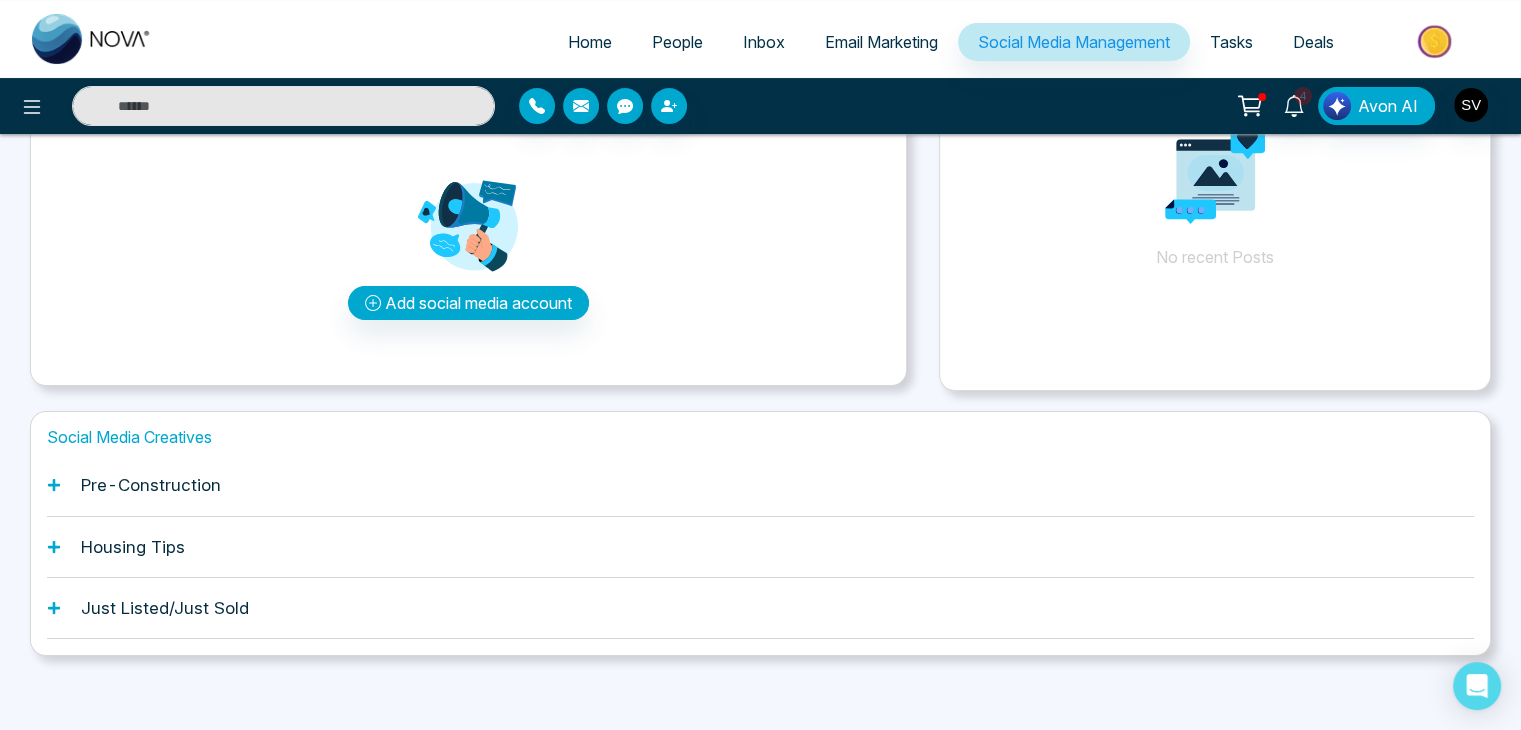 scroll, scrollTop: 184, scrollLeft: 0, axis: vertical 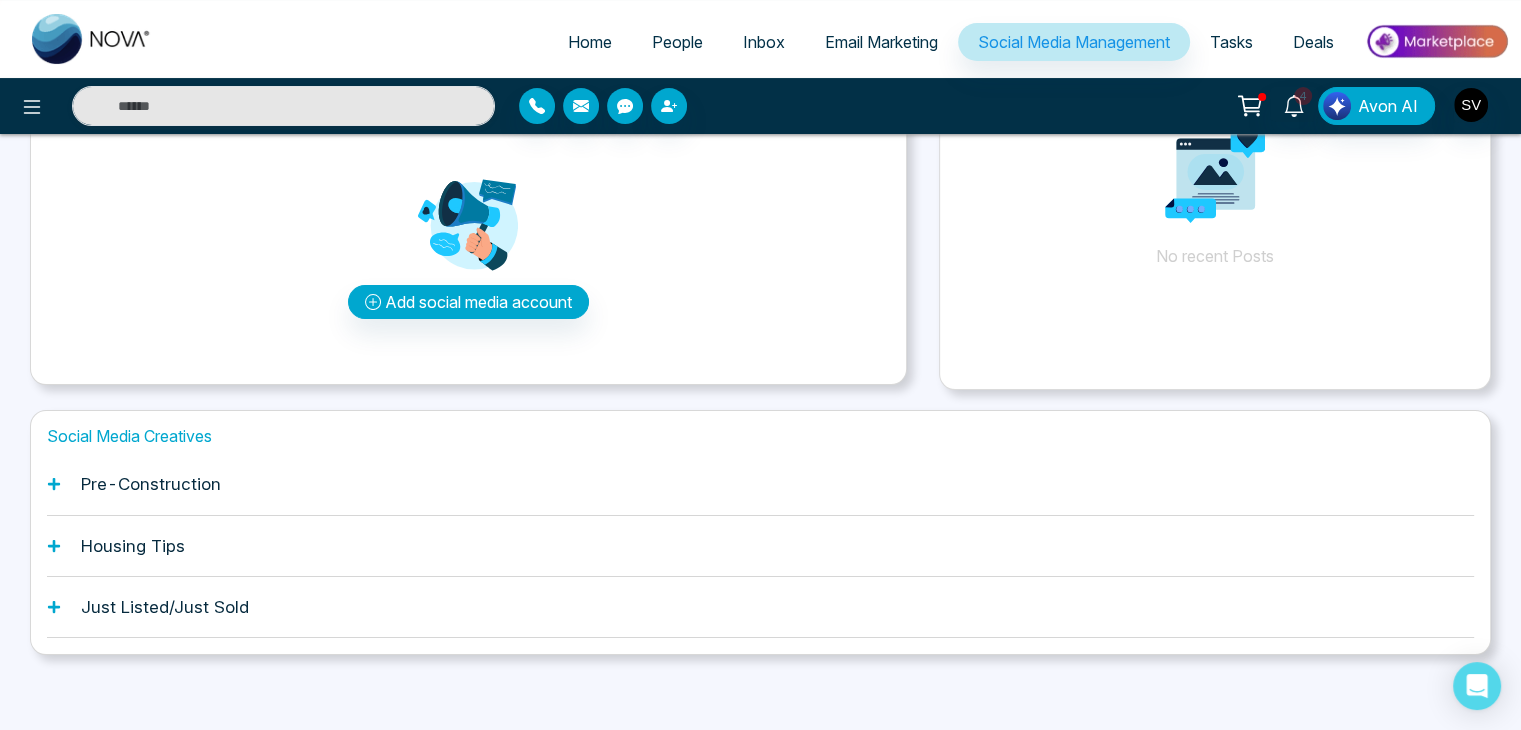 click on "Email Marketing" at bounding box center (881, 42) 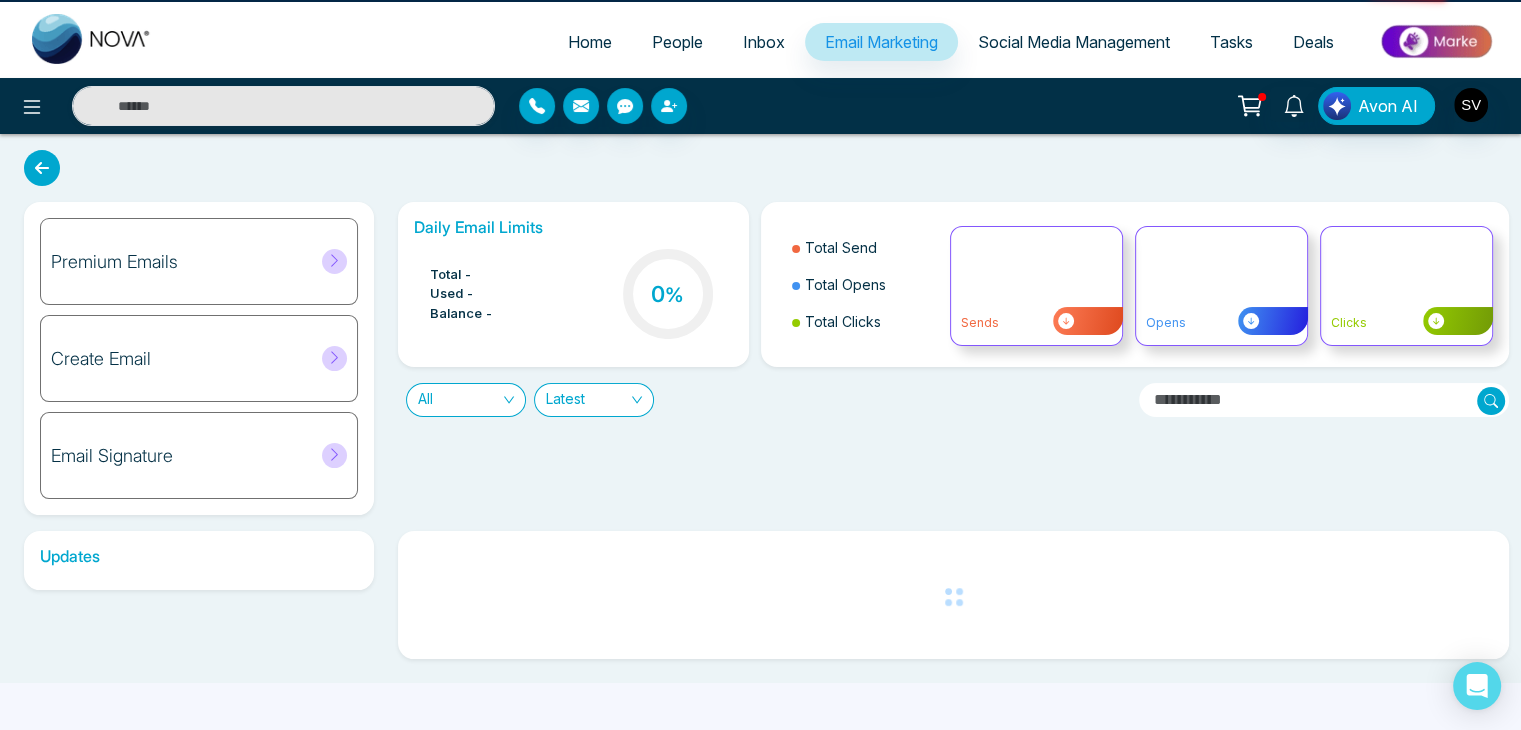 scroll, scrollTop: 0, scrollLeft: 0, axis: both 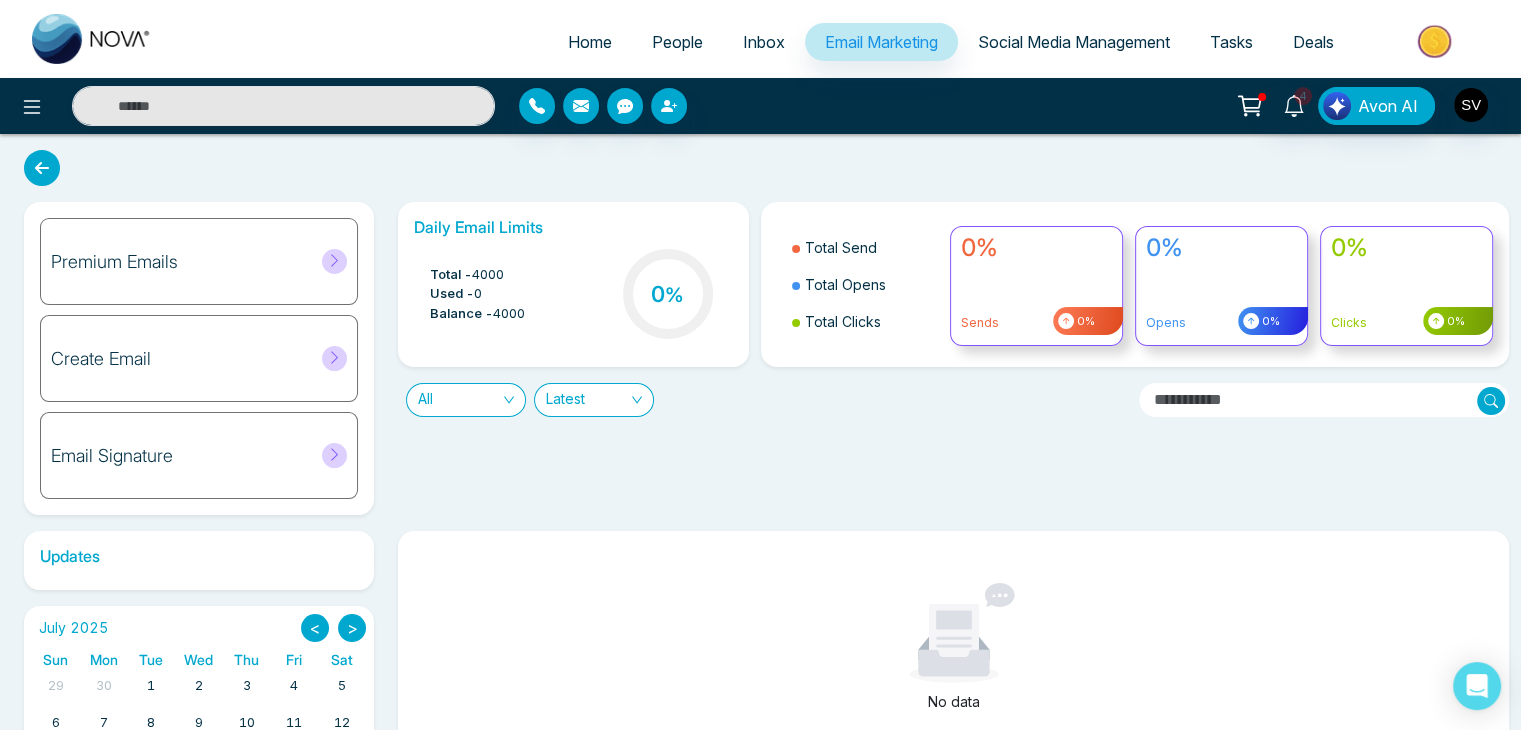 click on "Premium Emails" at bounding box center (199, 261) 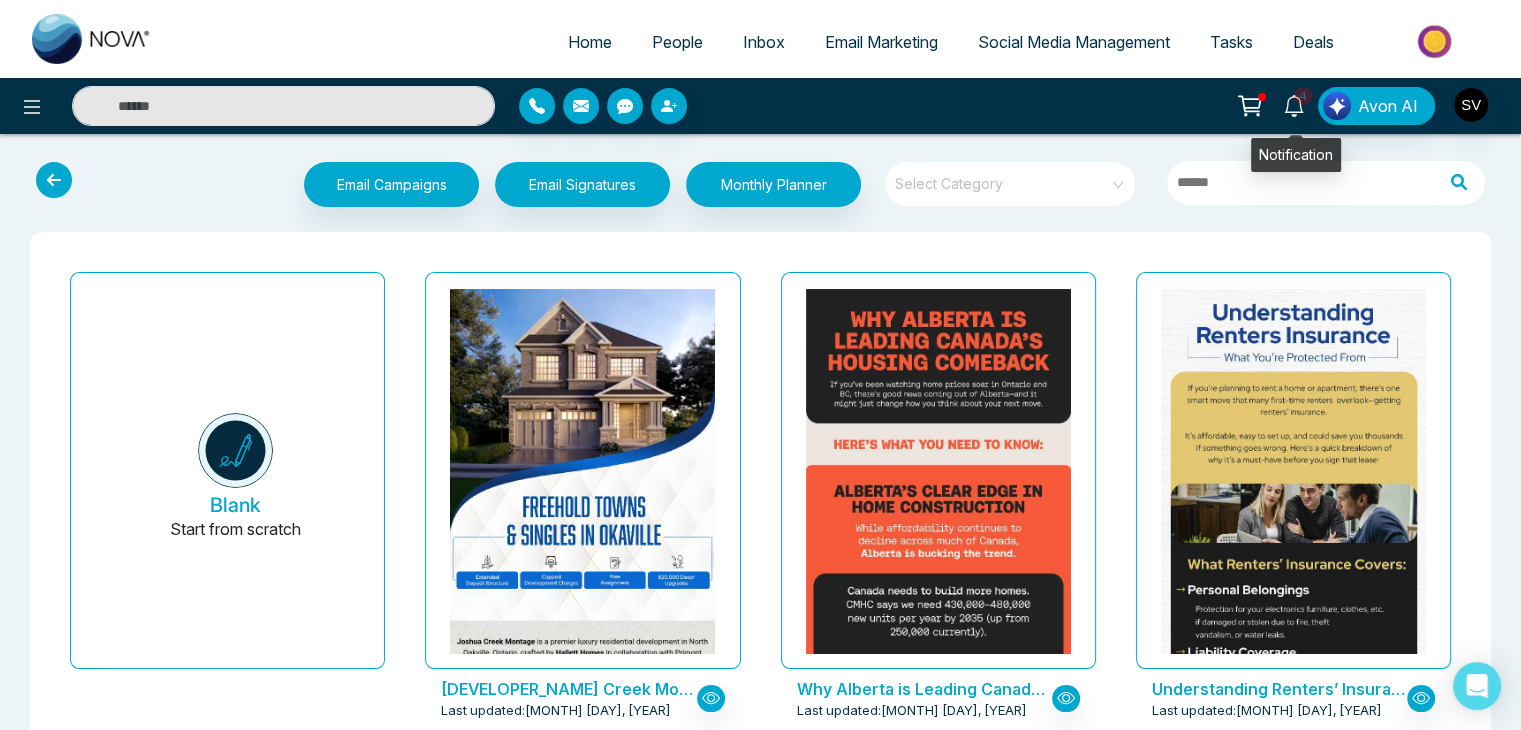 click on "4" at bounding box center [1303, 96] 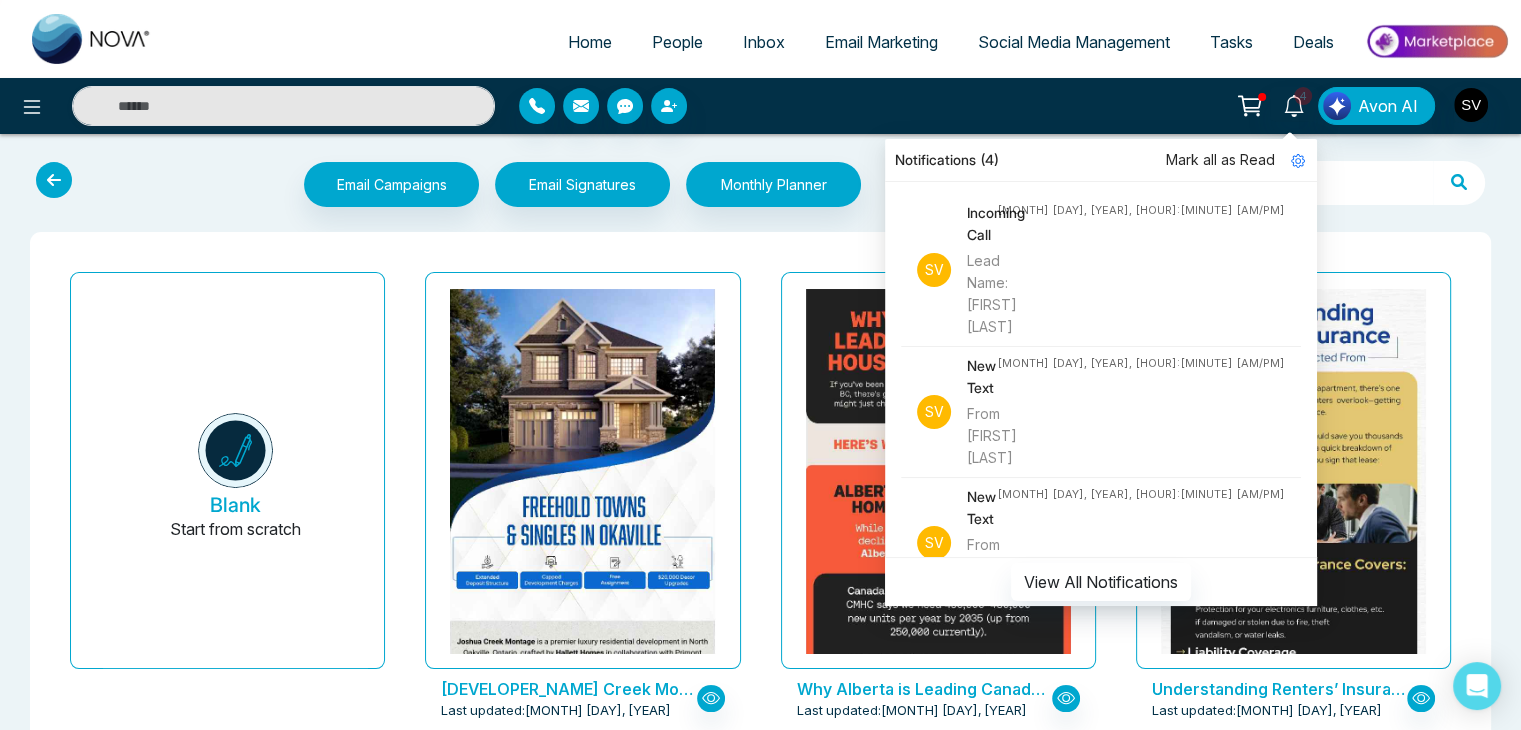click on "Email Campaigns  Start from scratch?  View my campaigns Email Signatures Monthly Planner Select Category" at bounding box center (760, 187) 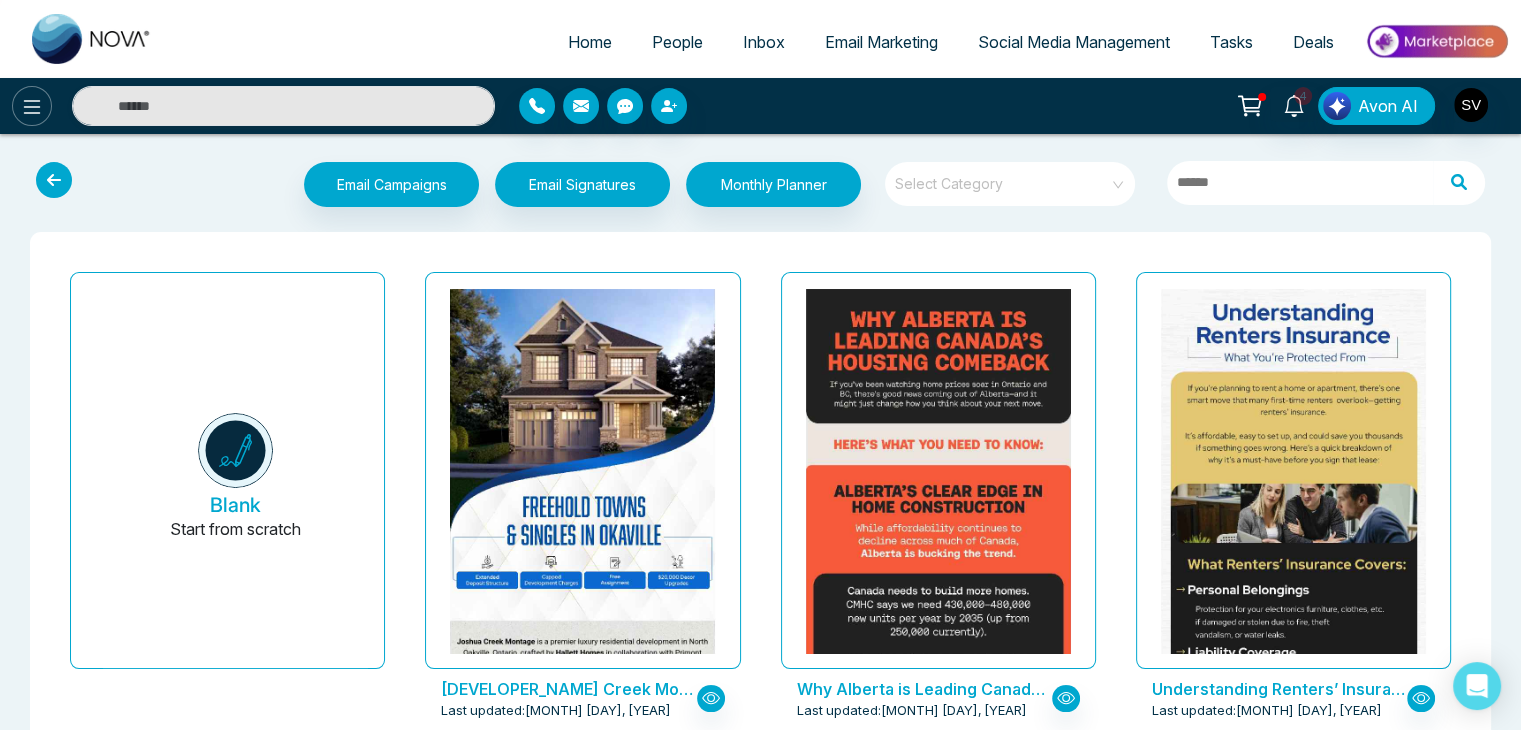 click 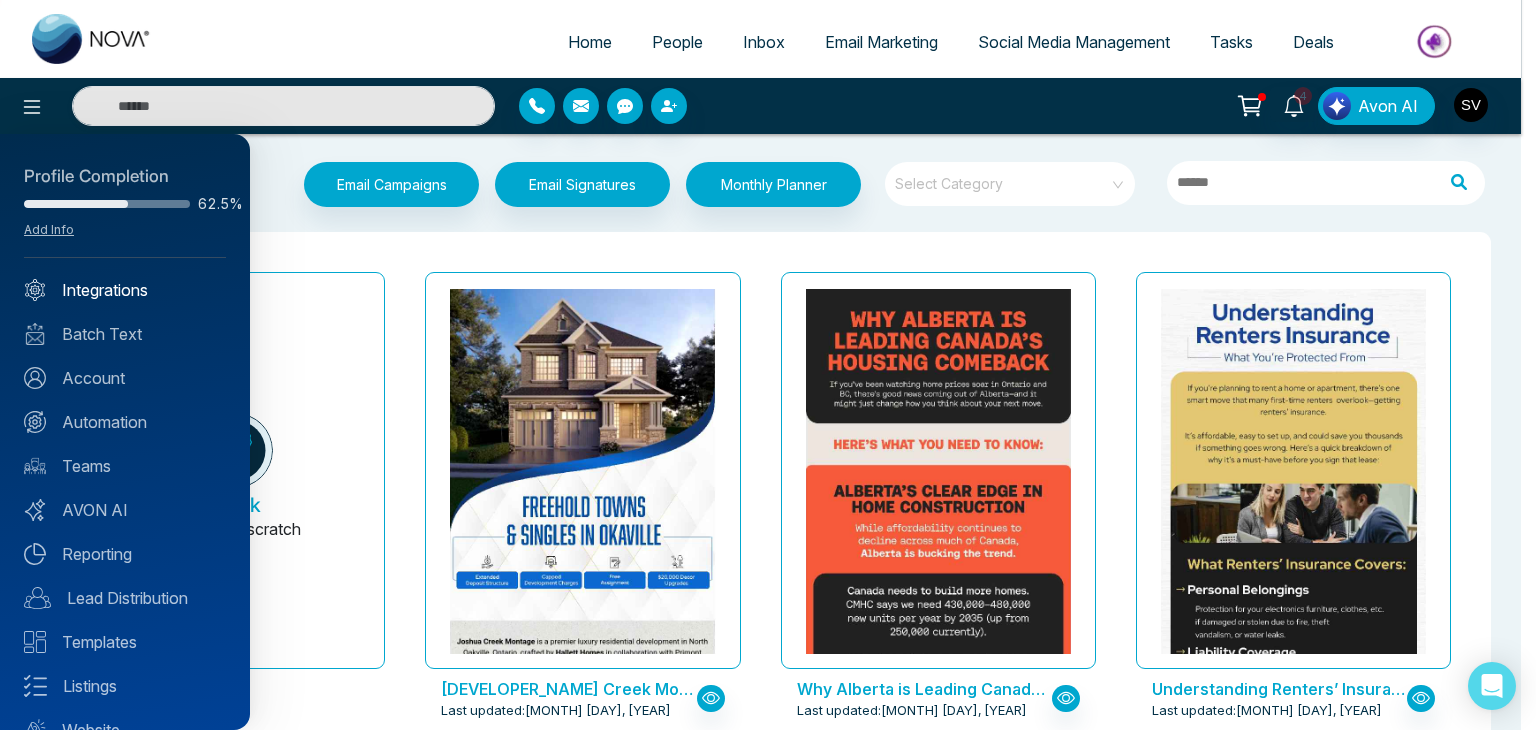 click on "Integrations" at bounding box center (125, 290) 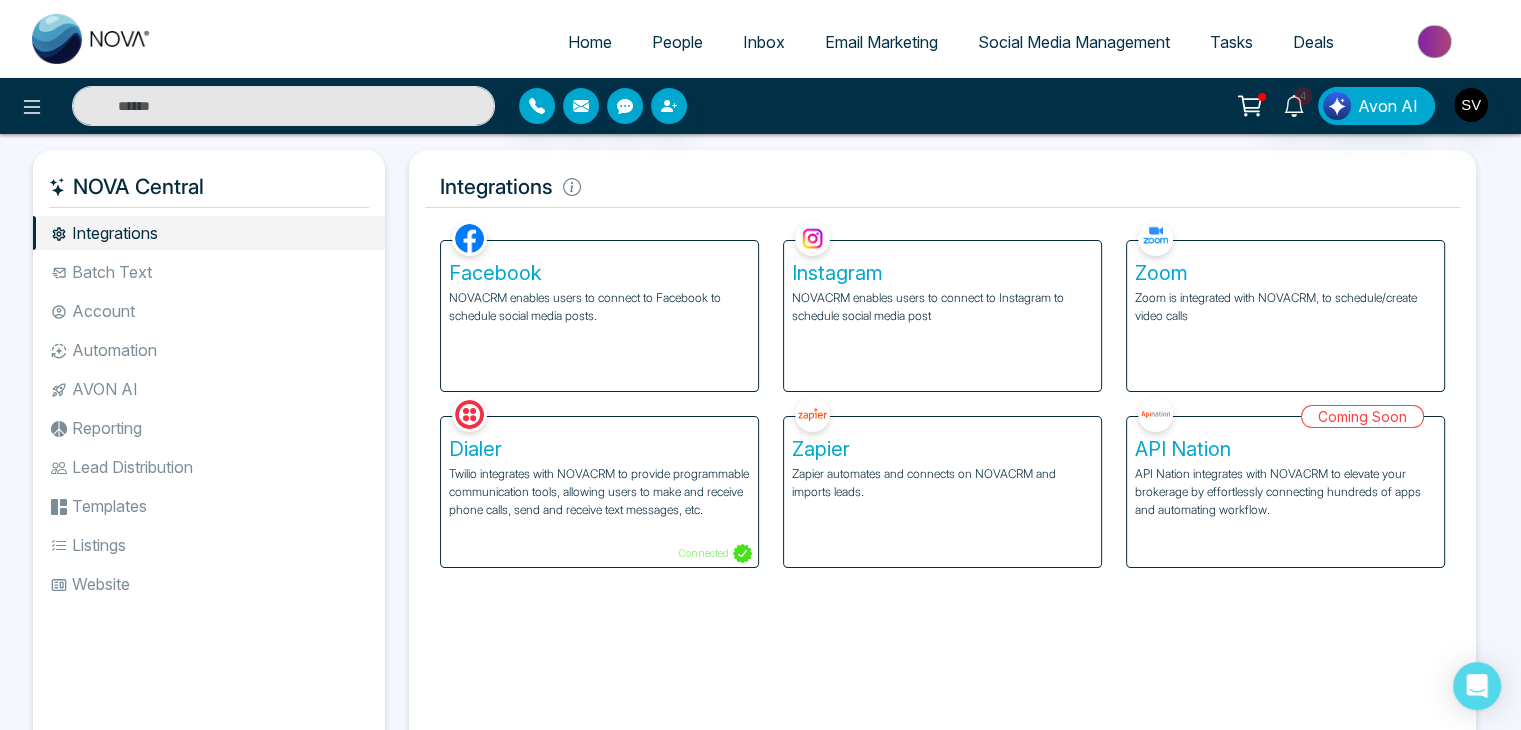 click on "Twilio integrates with NOVACRM to provide programmable communication tools, allowing users to make and receive phone calls, send and receive text messages, etc." at bounding box center (599, 492) 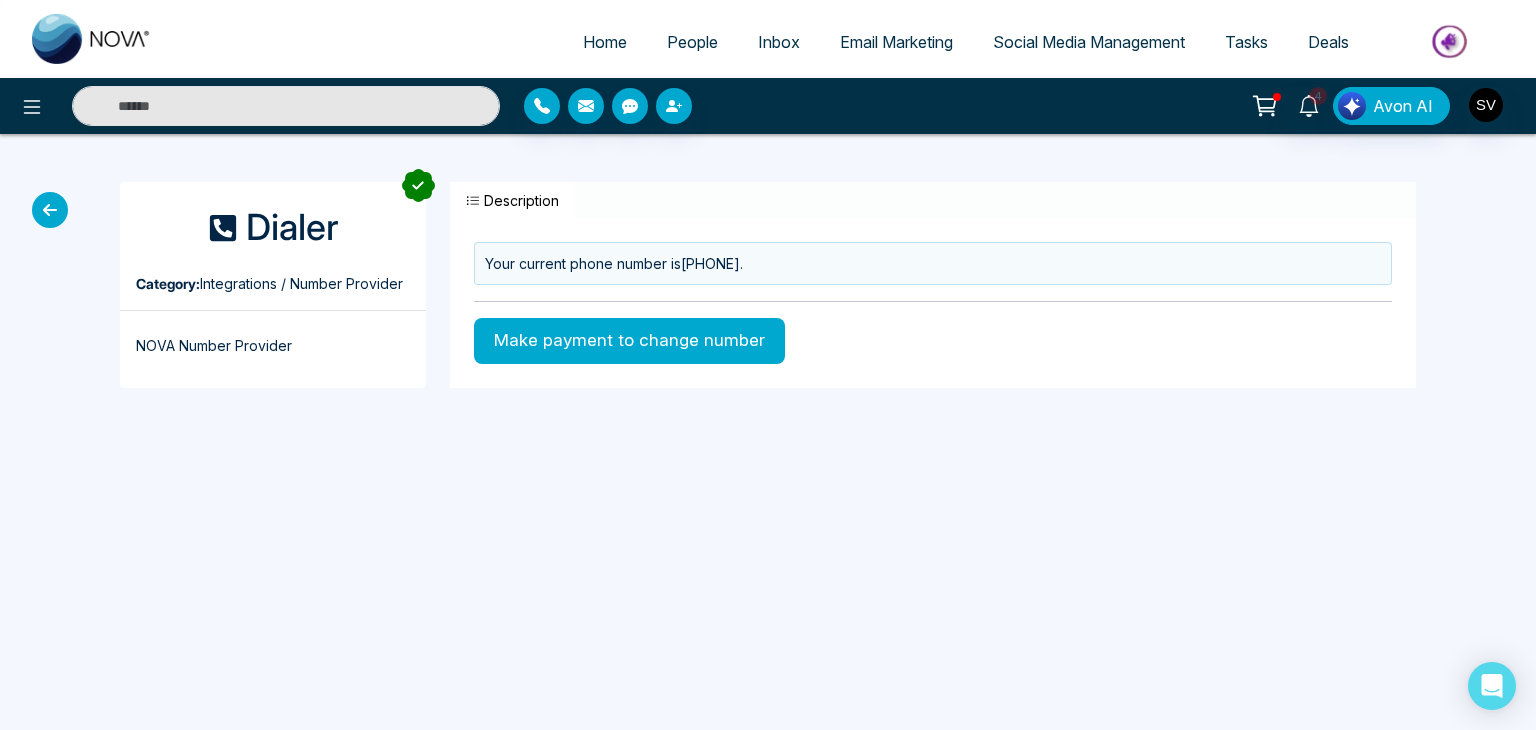 click at bounding box center [50, 210] 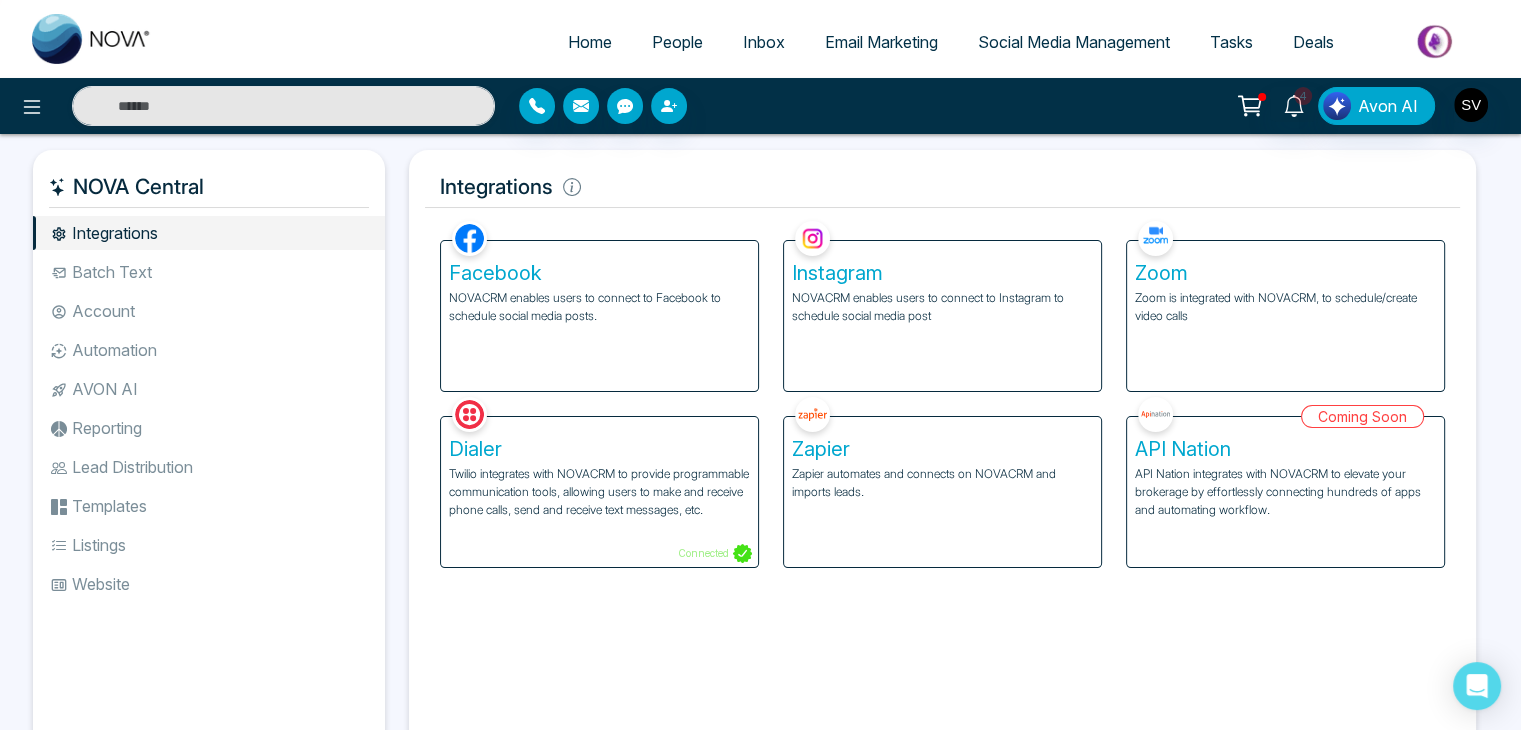 click on "Batch Text" at bounding box center (209, 272) 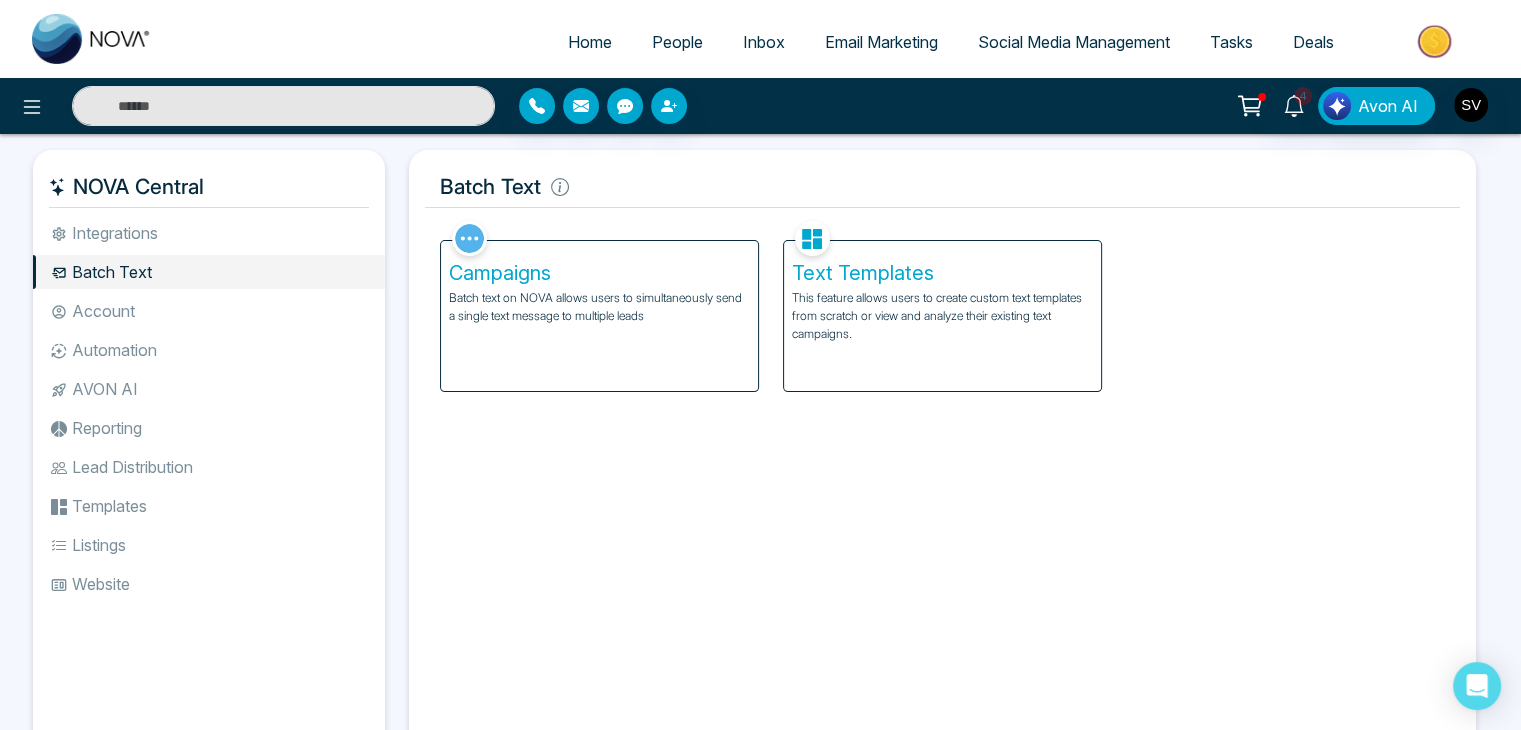 click on "This feature allows users to create custom text templates from scratch or view and analyze their existing text campaigns." at bounding box center [942, 316] 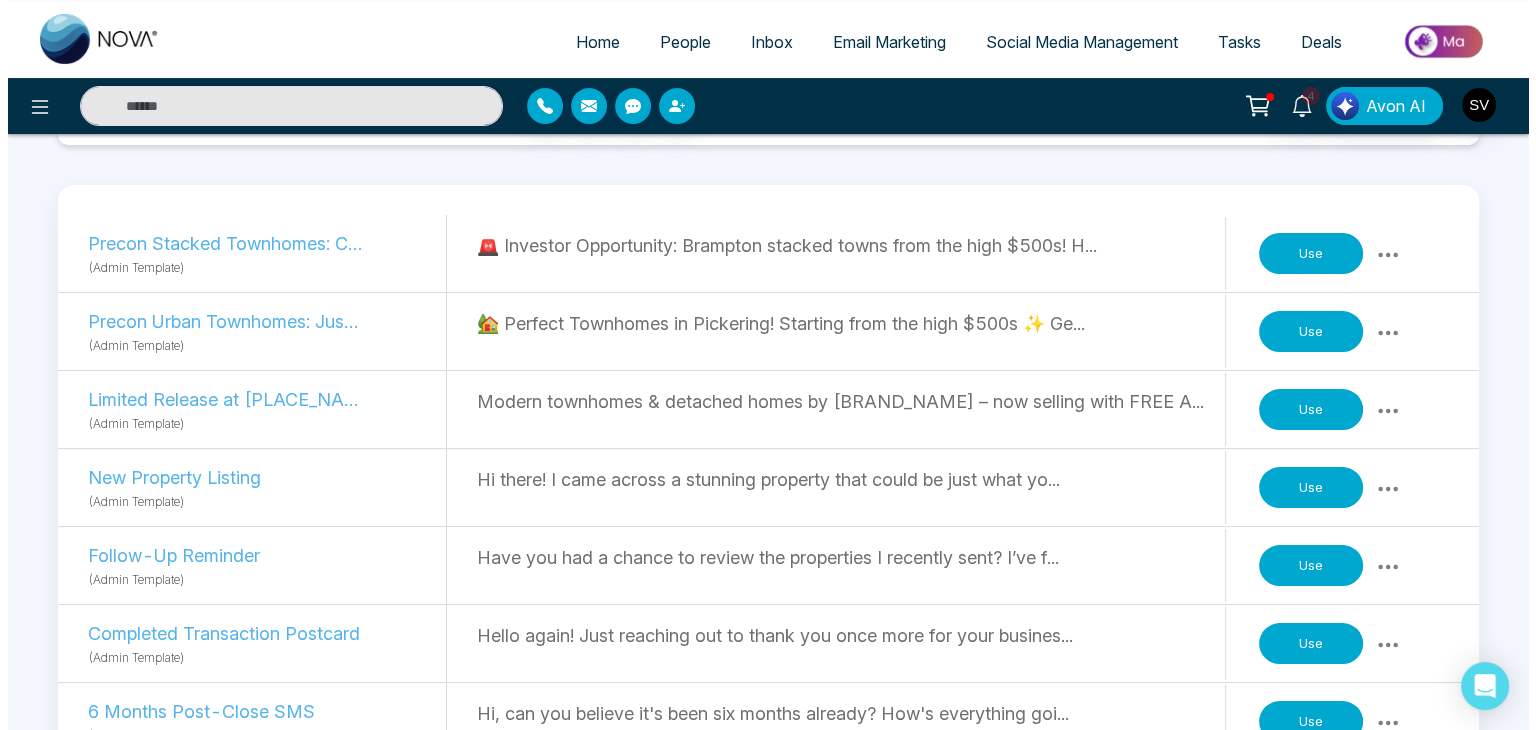 scroll, scrollTop: 0, scrollLeft: 0, axis: both 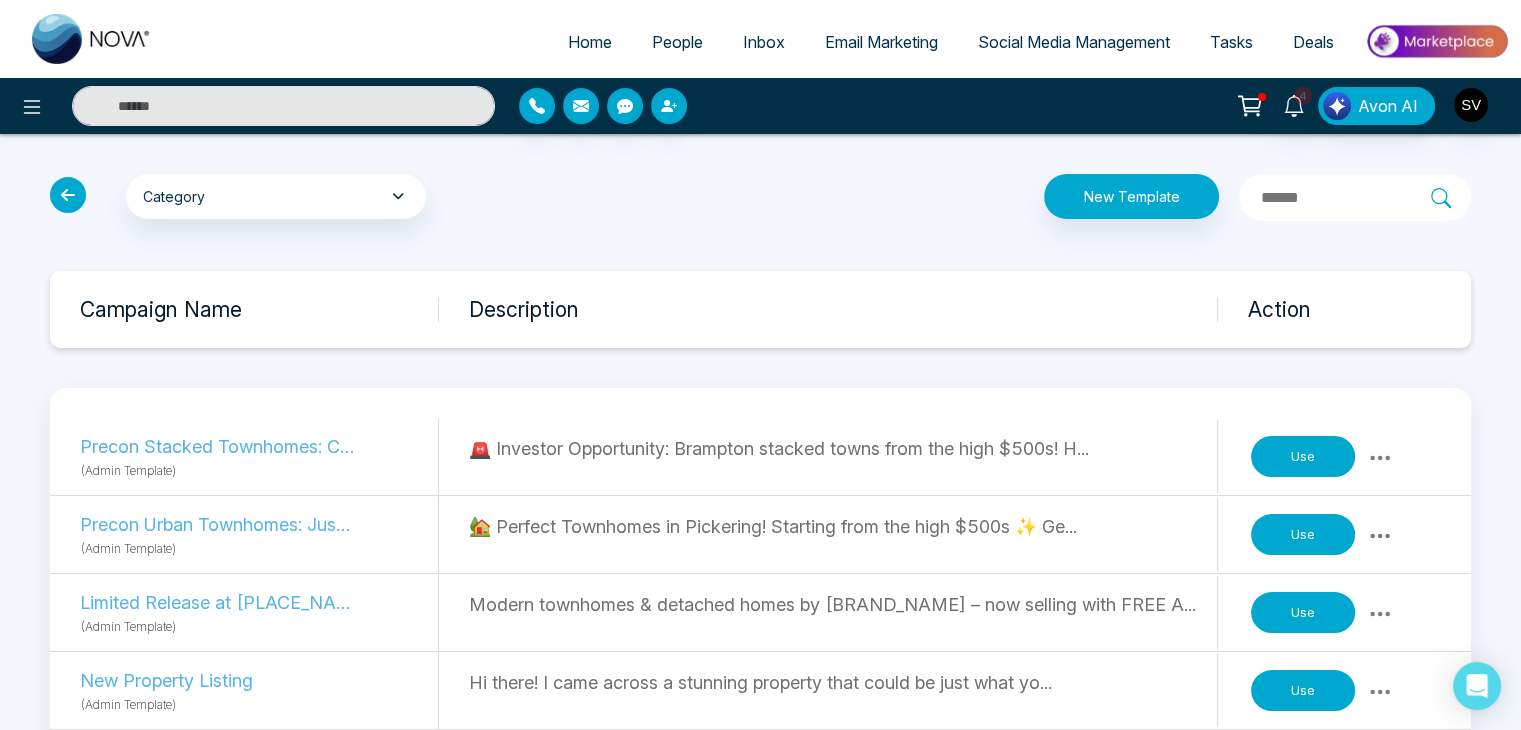 click at bounding box center [68, 195] 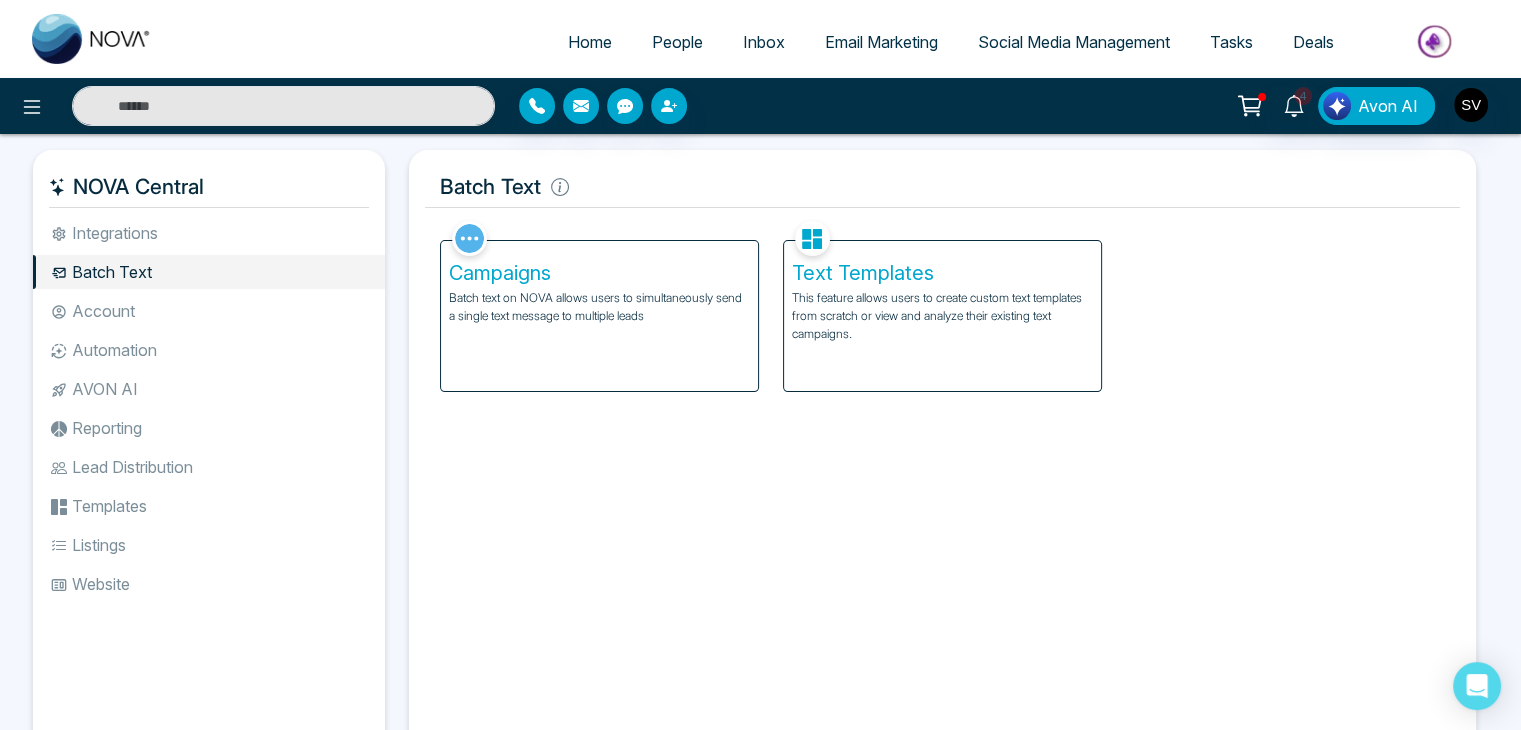 click on "Campaigns Batch text on NOVA allows users to simultaneously send a single text message to multiple leads" at bounding box center (599, 316) 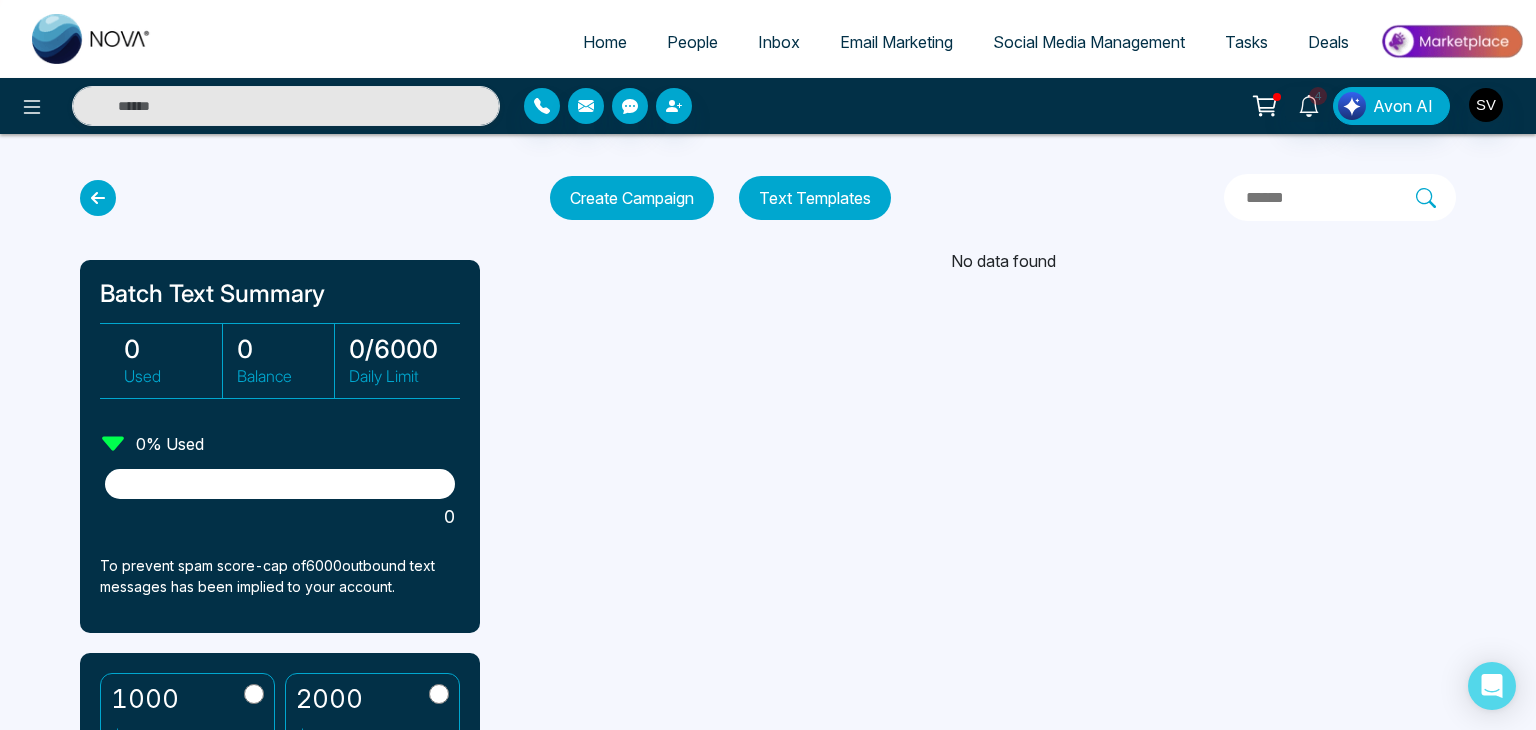 click on "Create Campaign" at bounding box center (632, 198) 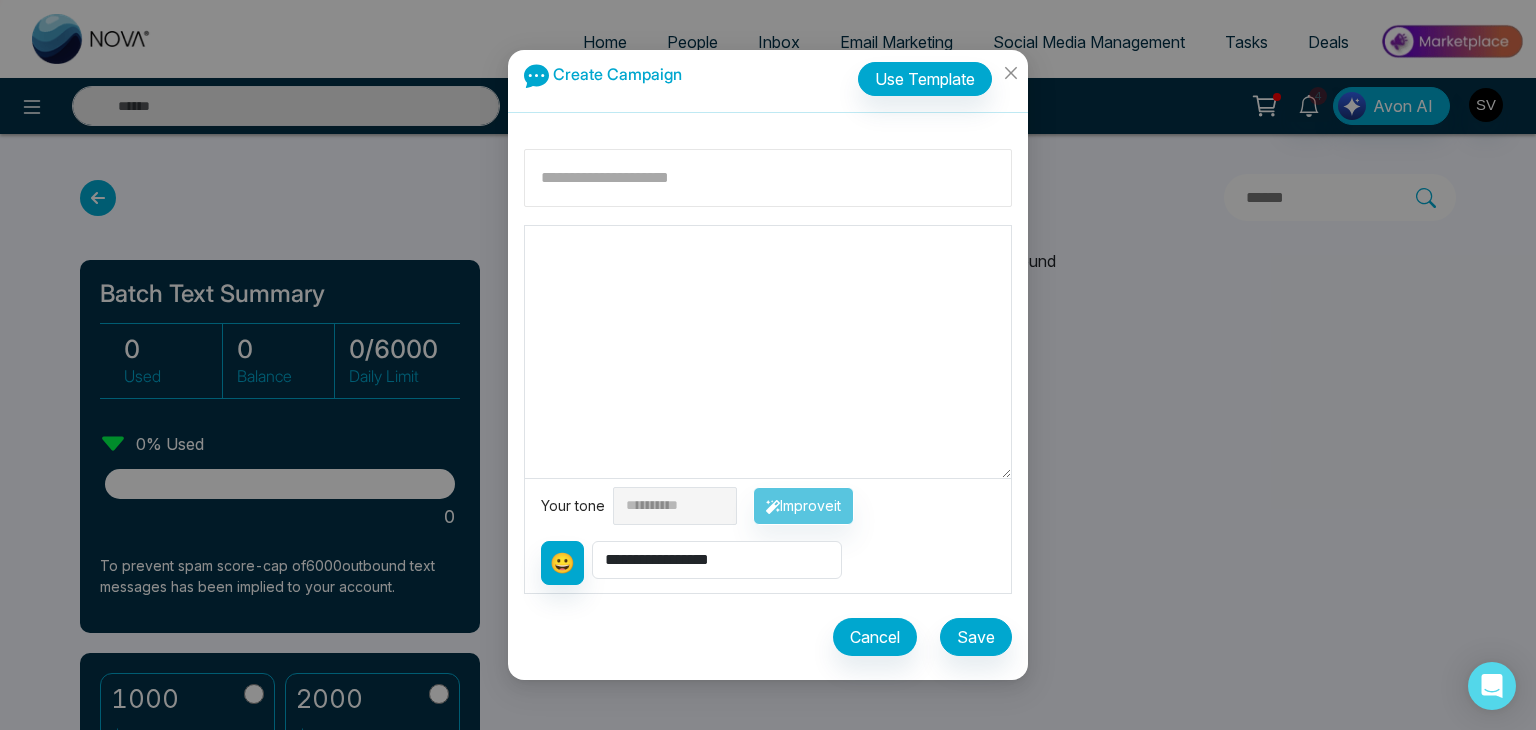 click at bounding box center [768, 178] 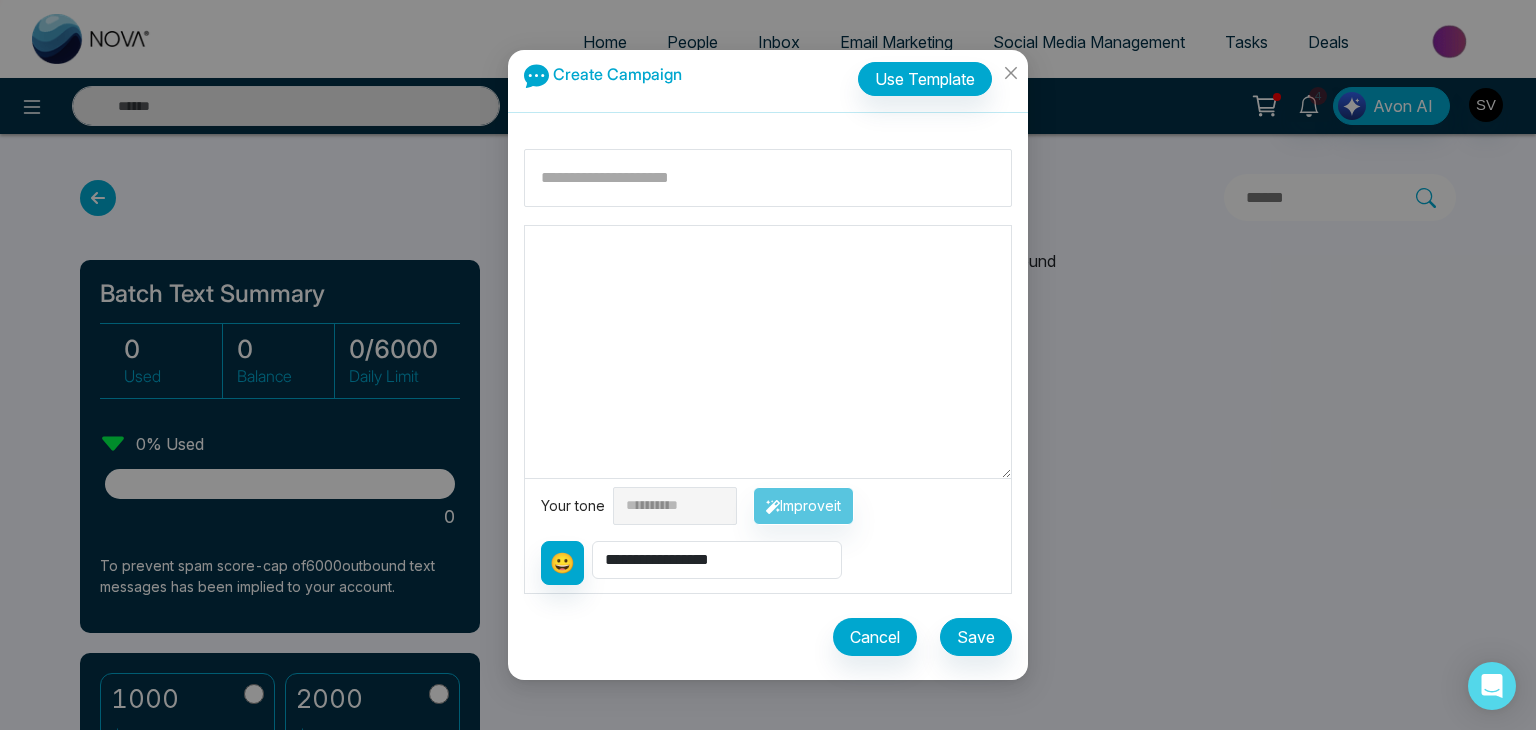click at bounding box center (768, 352) 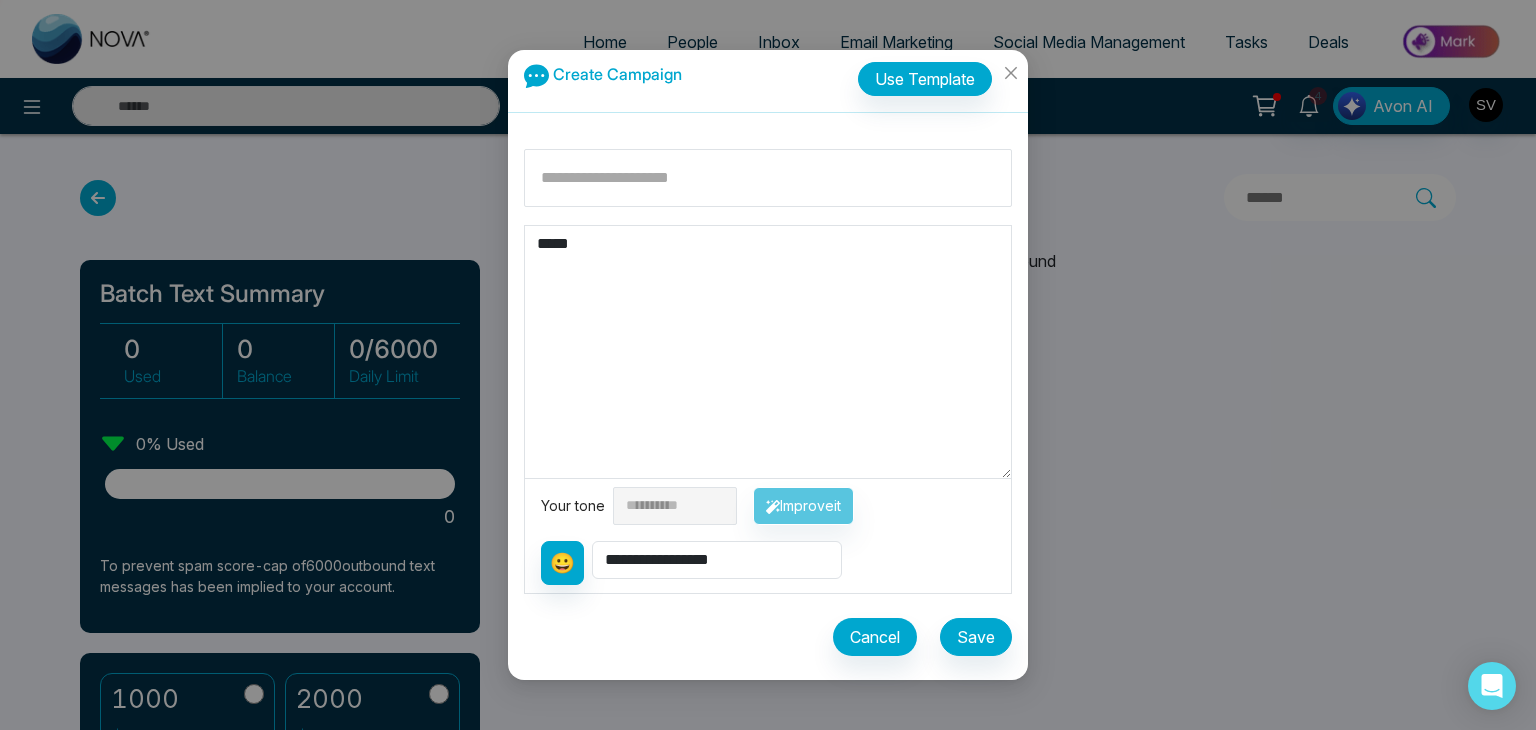 click on "*****" at bounding box center (768, 352) 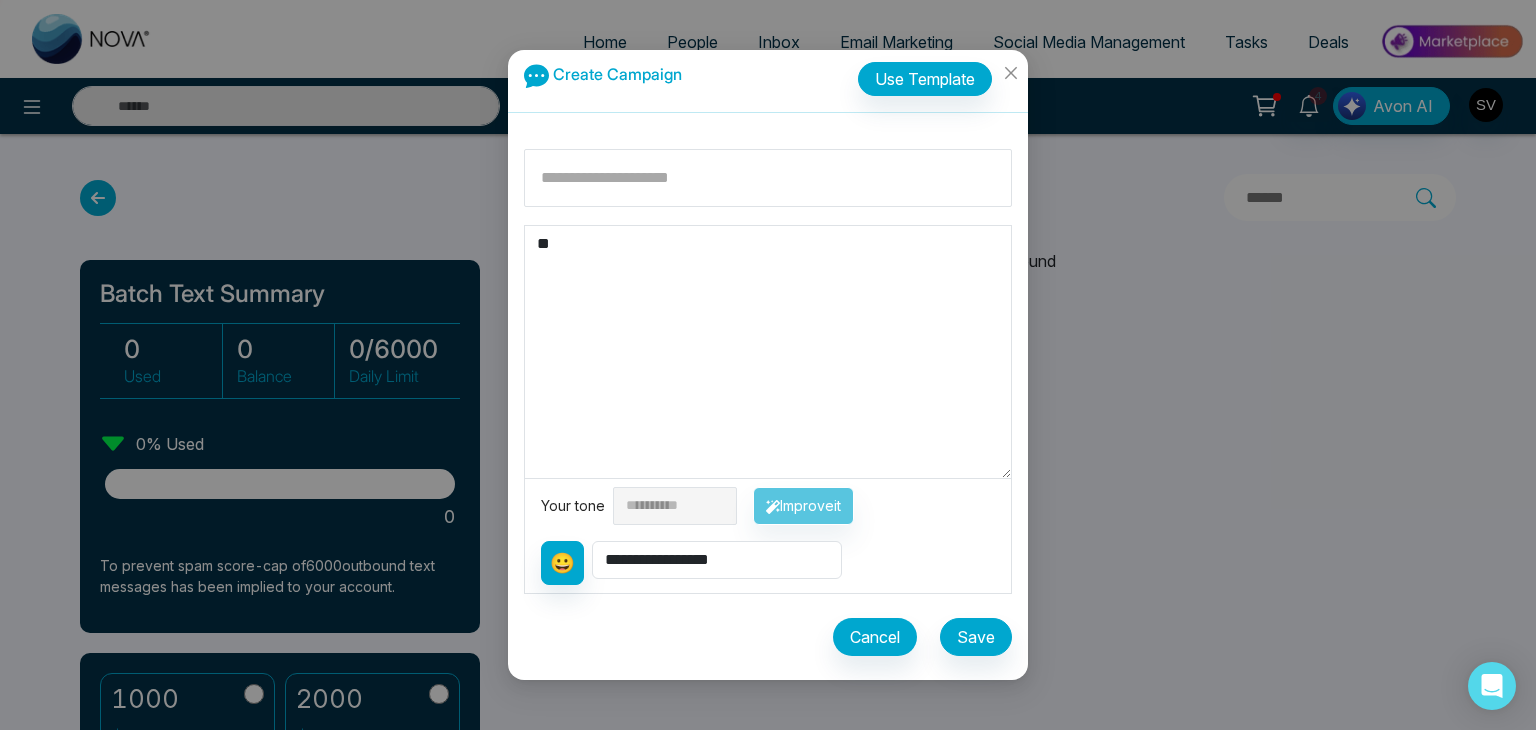 type on "*" 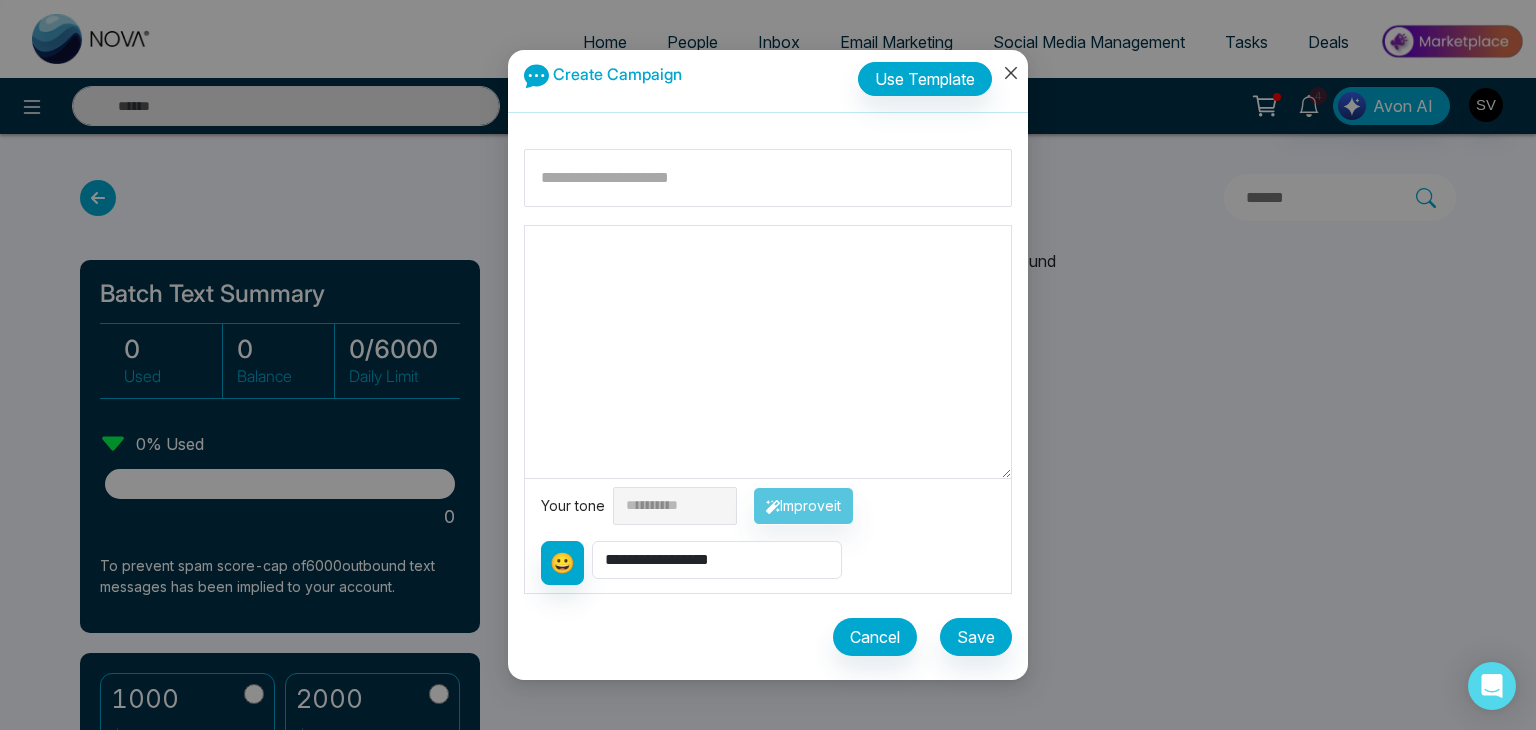 type 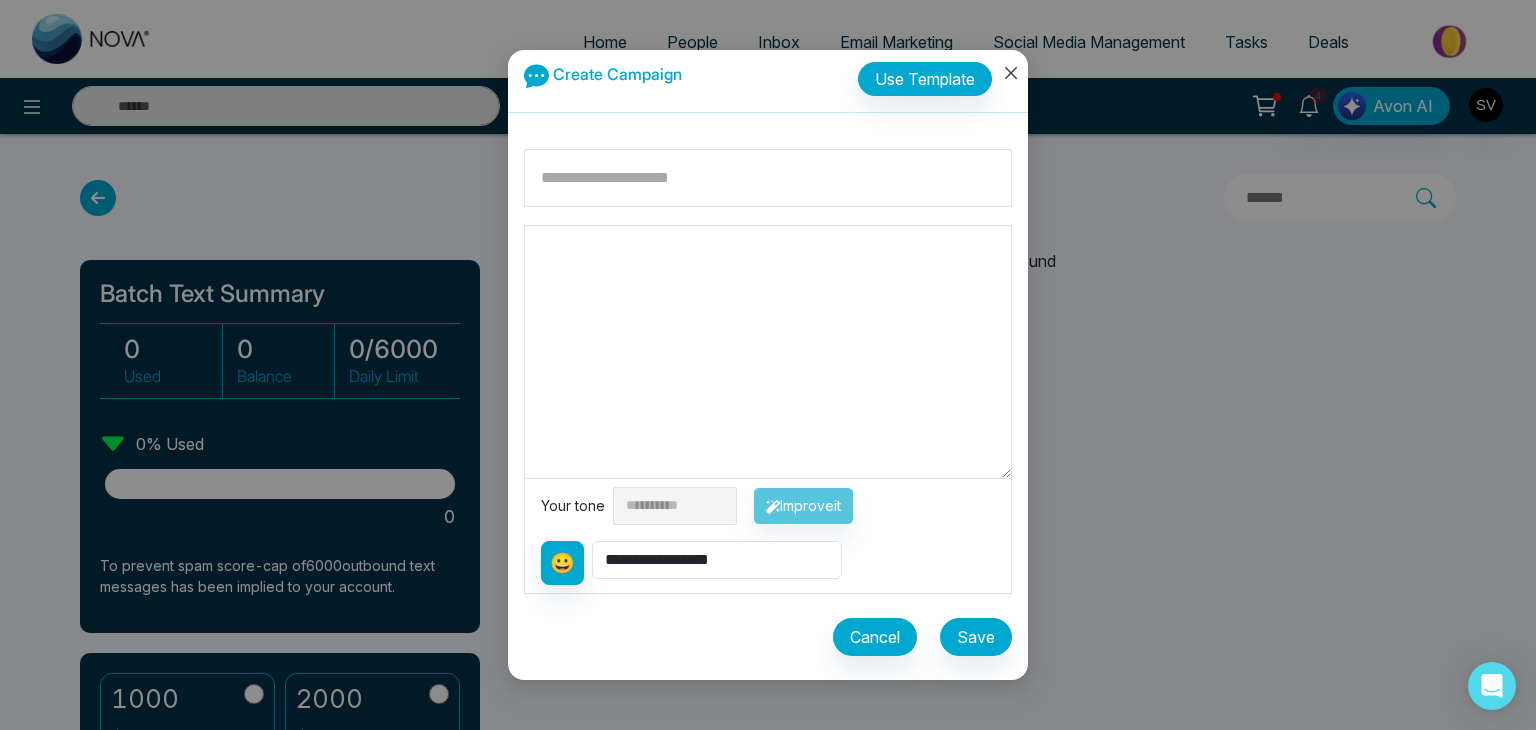click 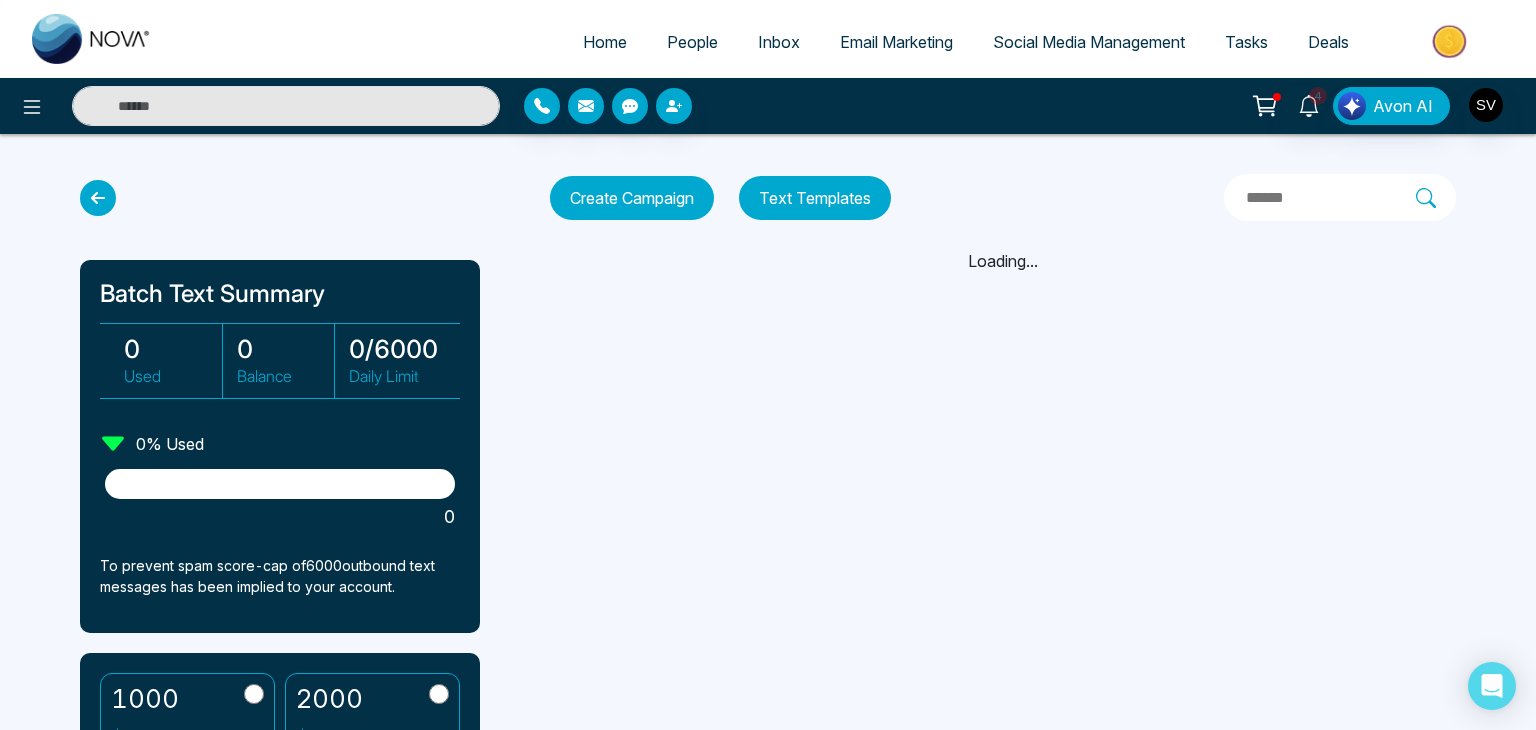 click on "Text Templates" at bounding box center (815, 198) 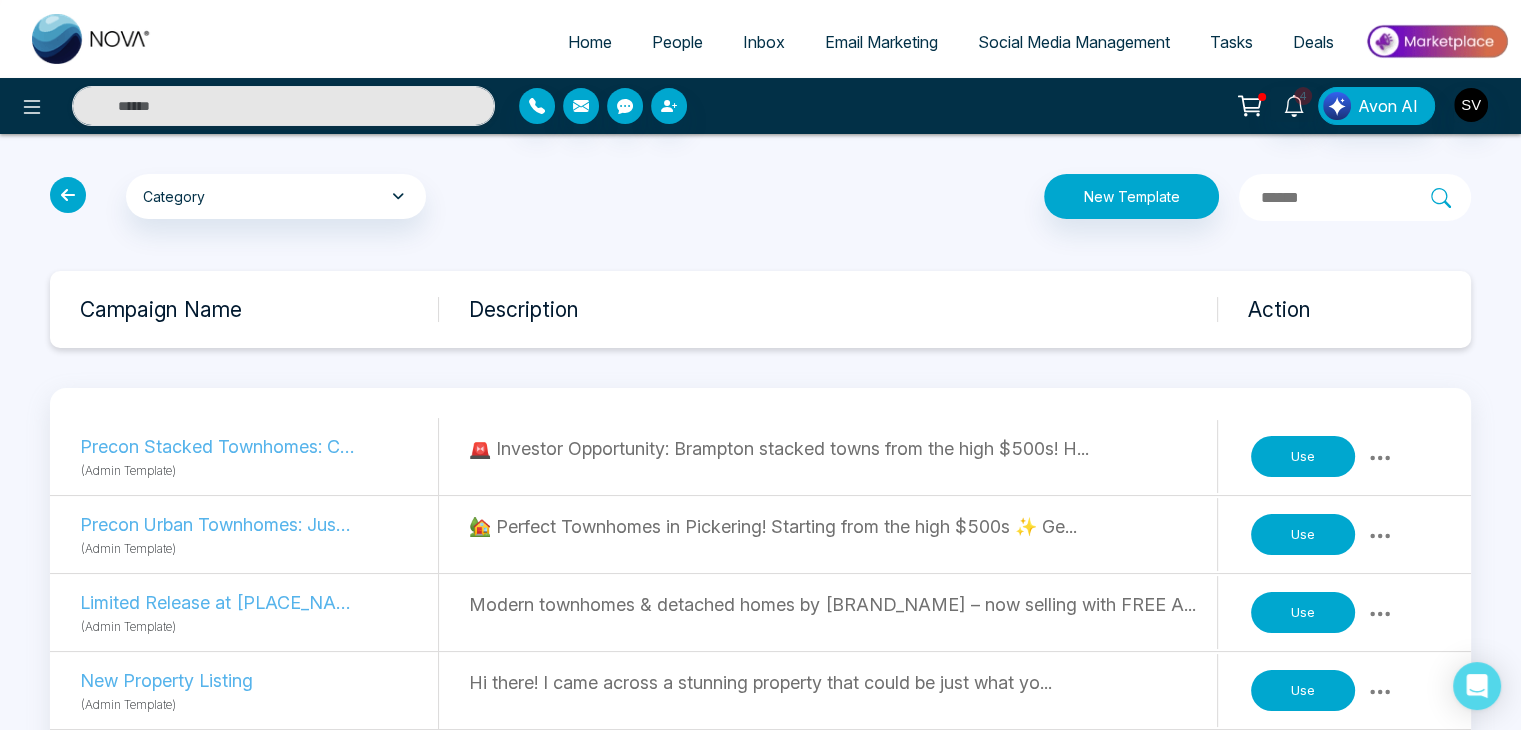 click on "People" at bounding box center [677, 42] 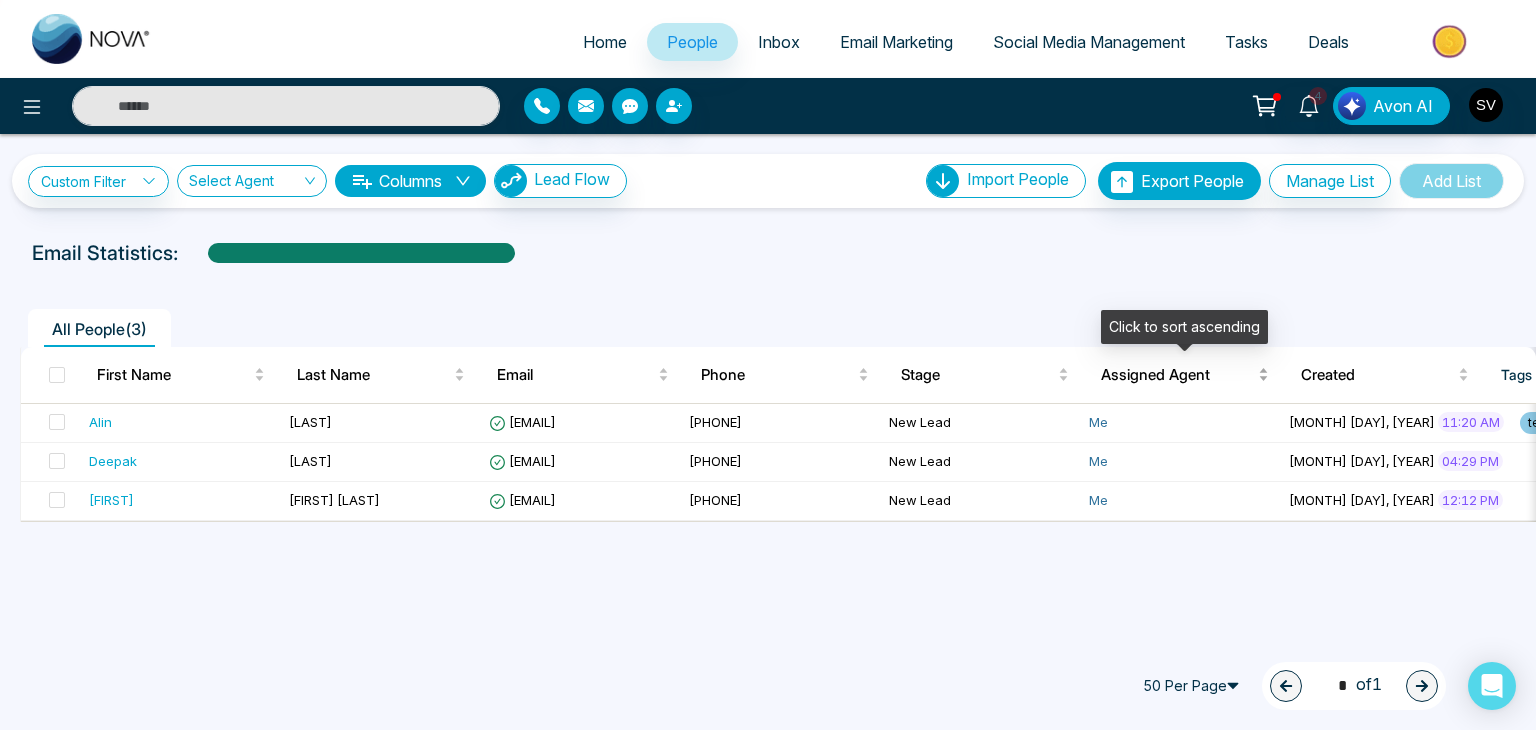 scroll, scrollTop: 0, scrollLeft: 132, axis: horizontal 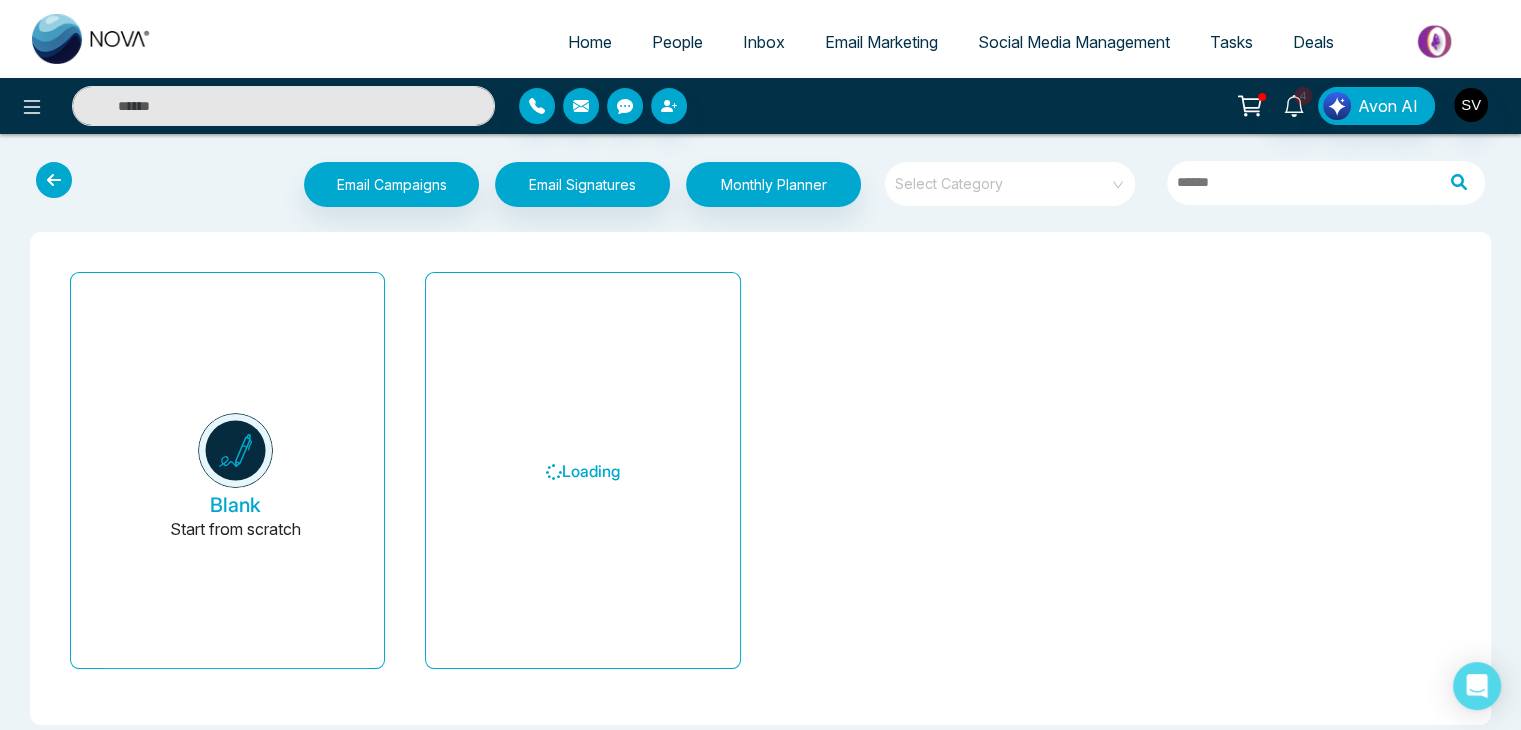 click on "Home" at bounding box center (590, 42) 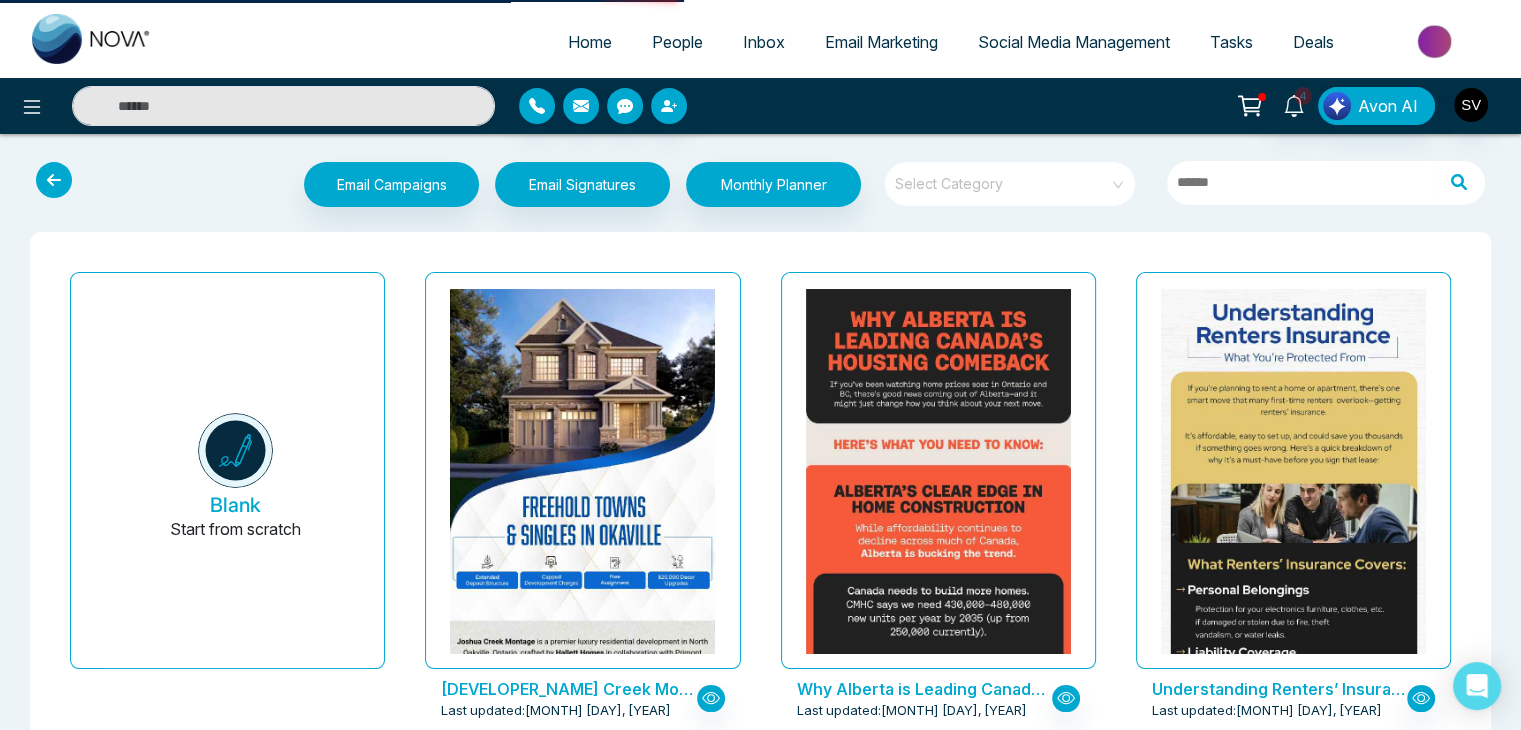 select on "*" 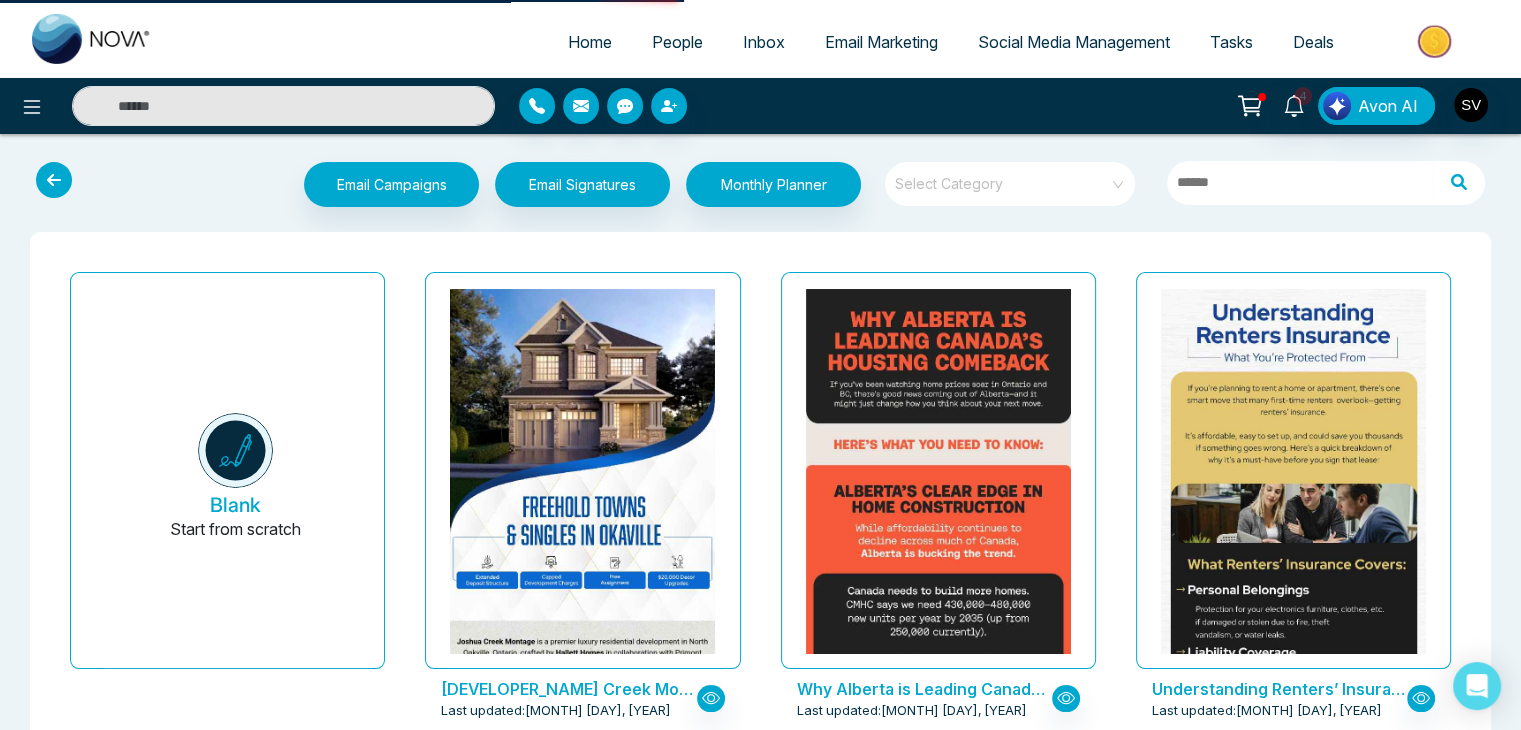 select on "*" 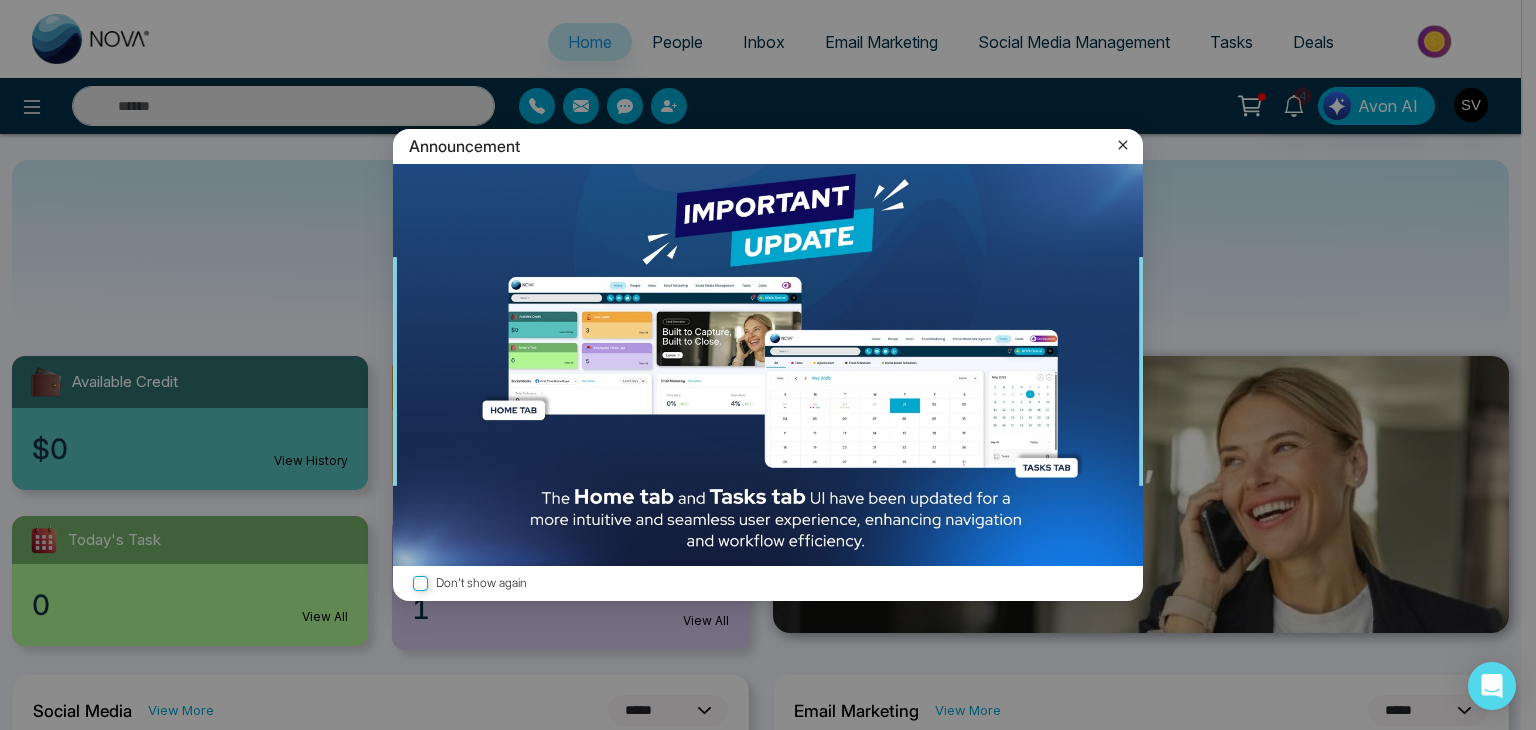 click 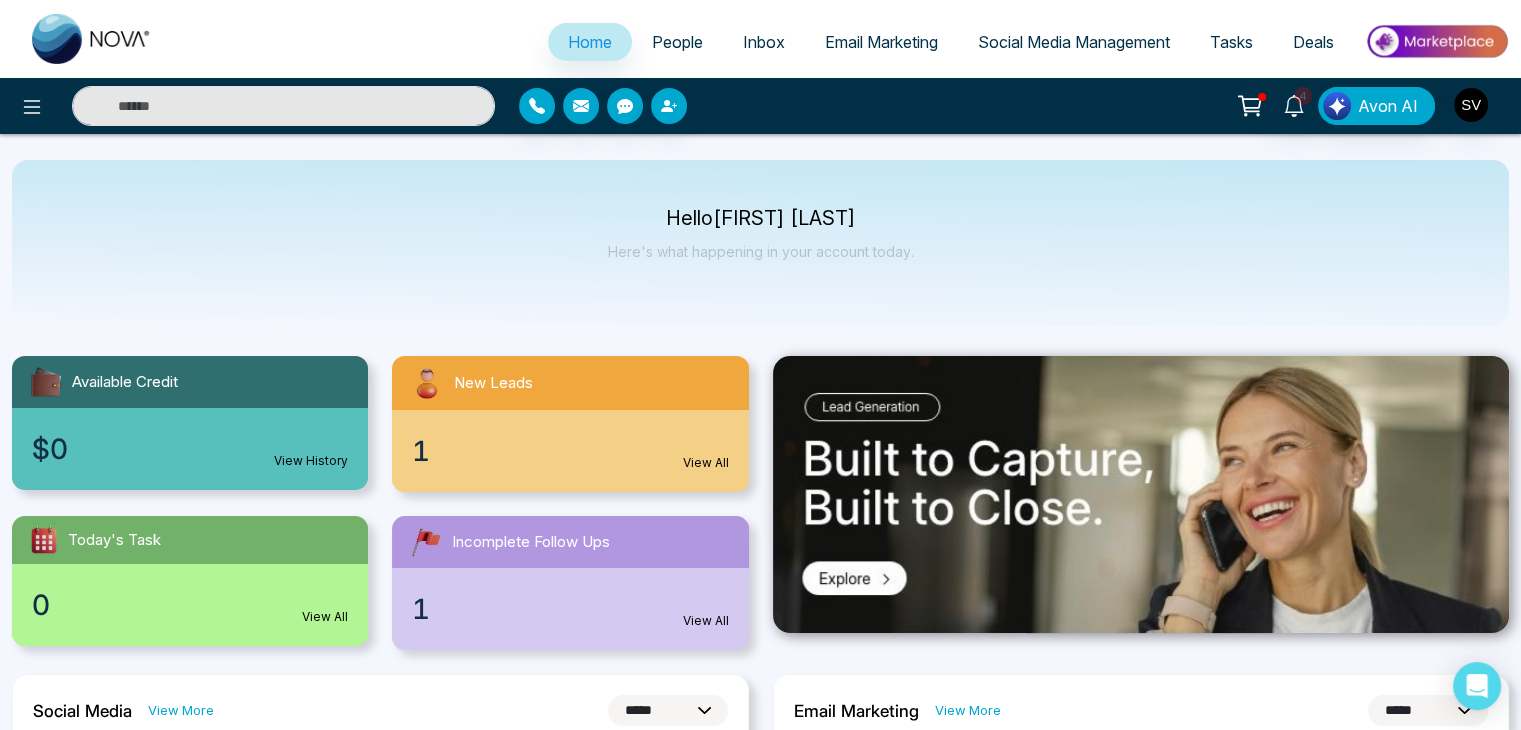 click on "People" at bounding box center (677, 42) 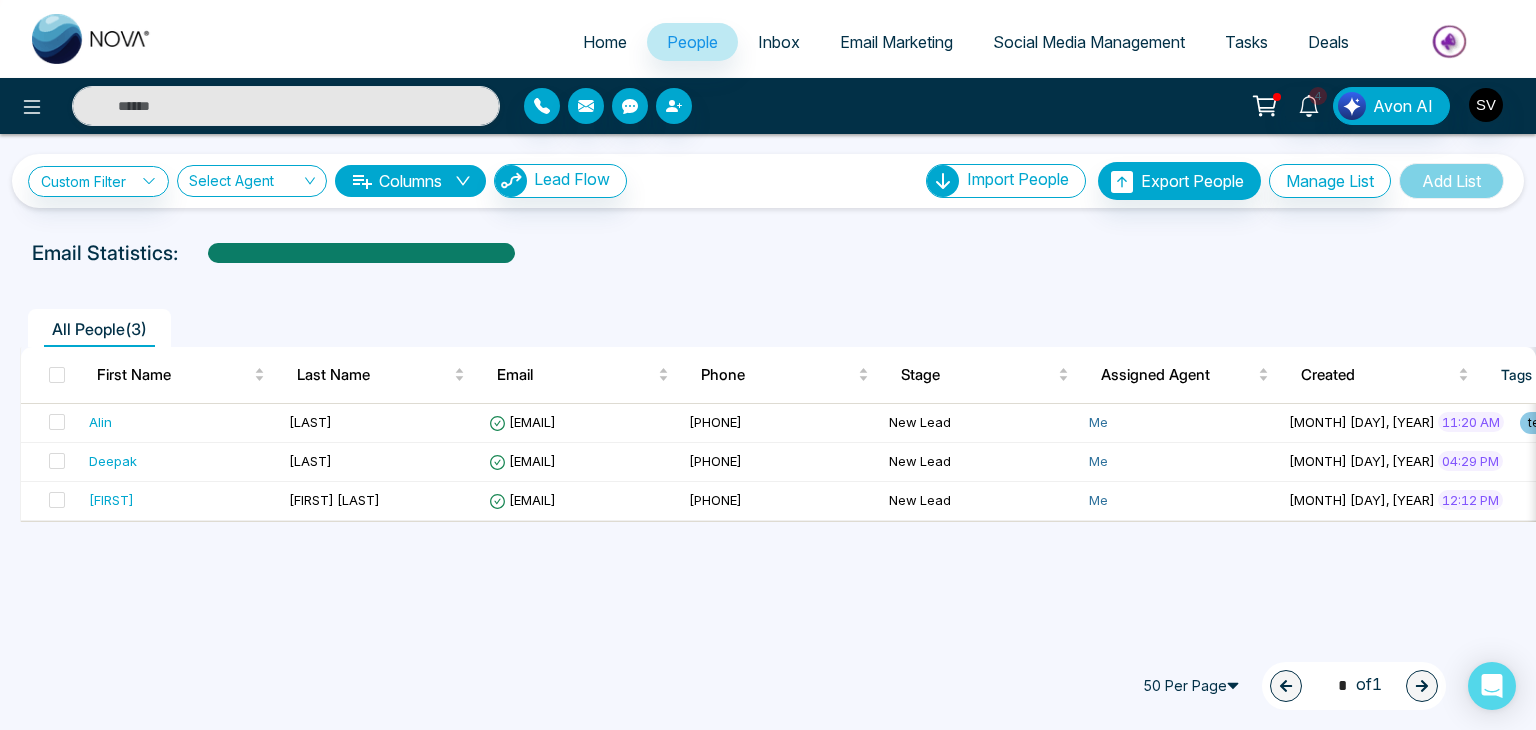 click on "Inbox" at bounding box center [779, 42] 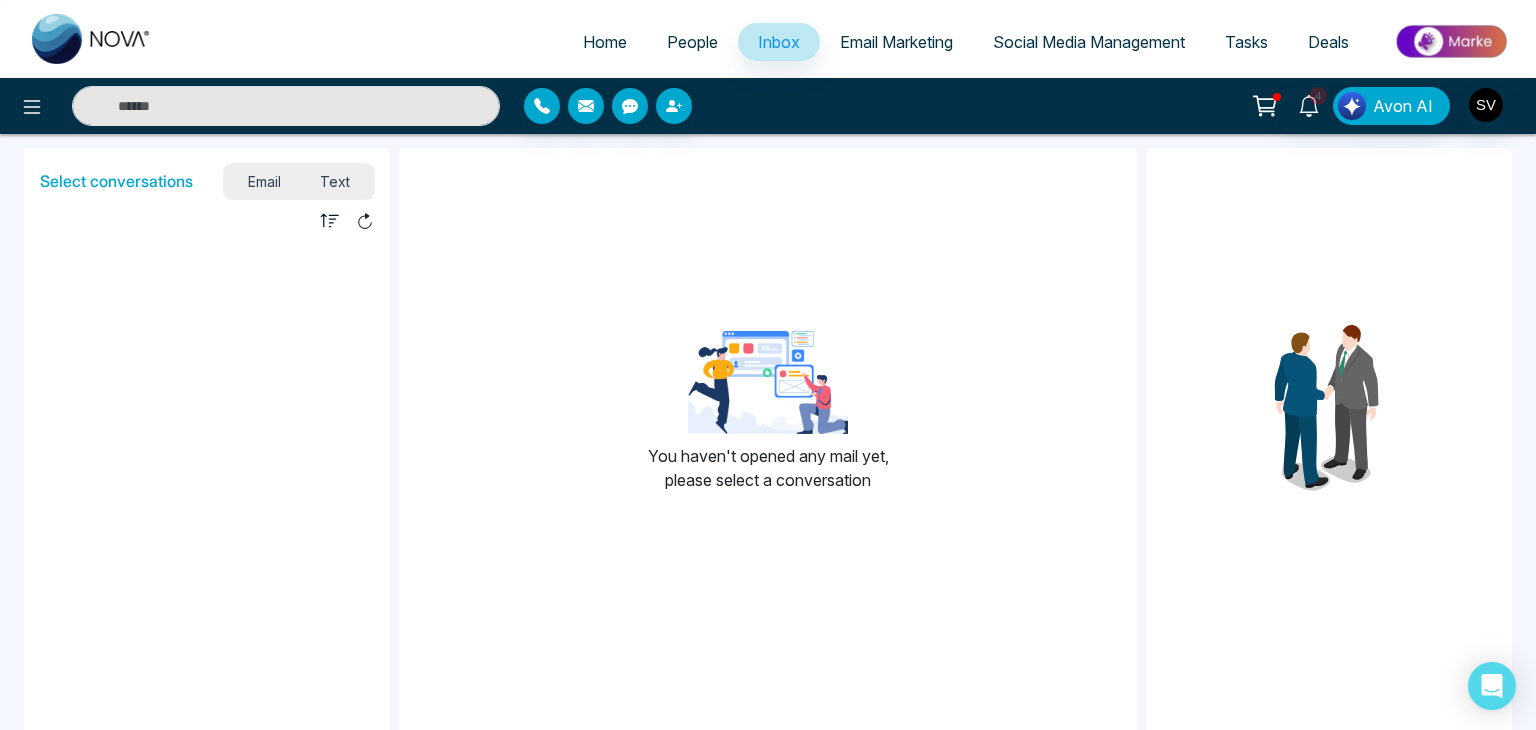click on "Email Marketing" at bounding box center [896, 42] 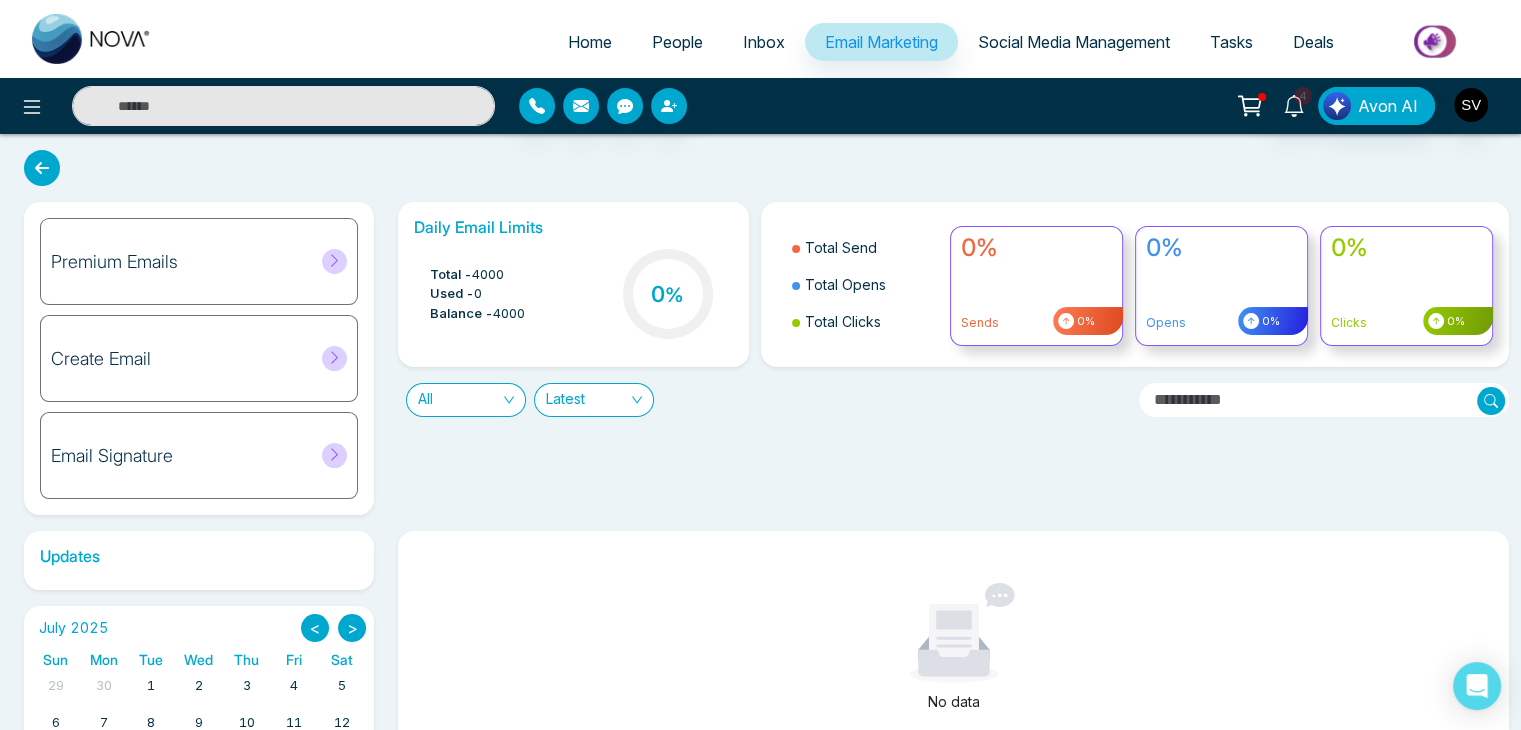 click on "People" at bounding box center [677, 42] 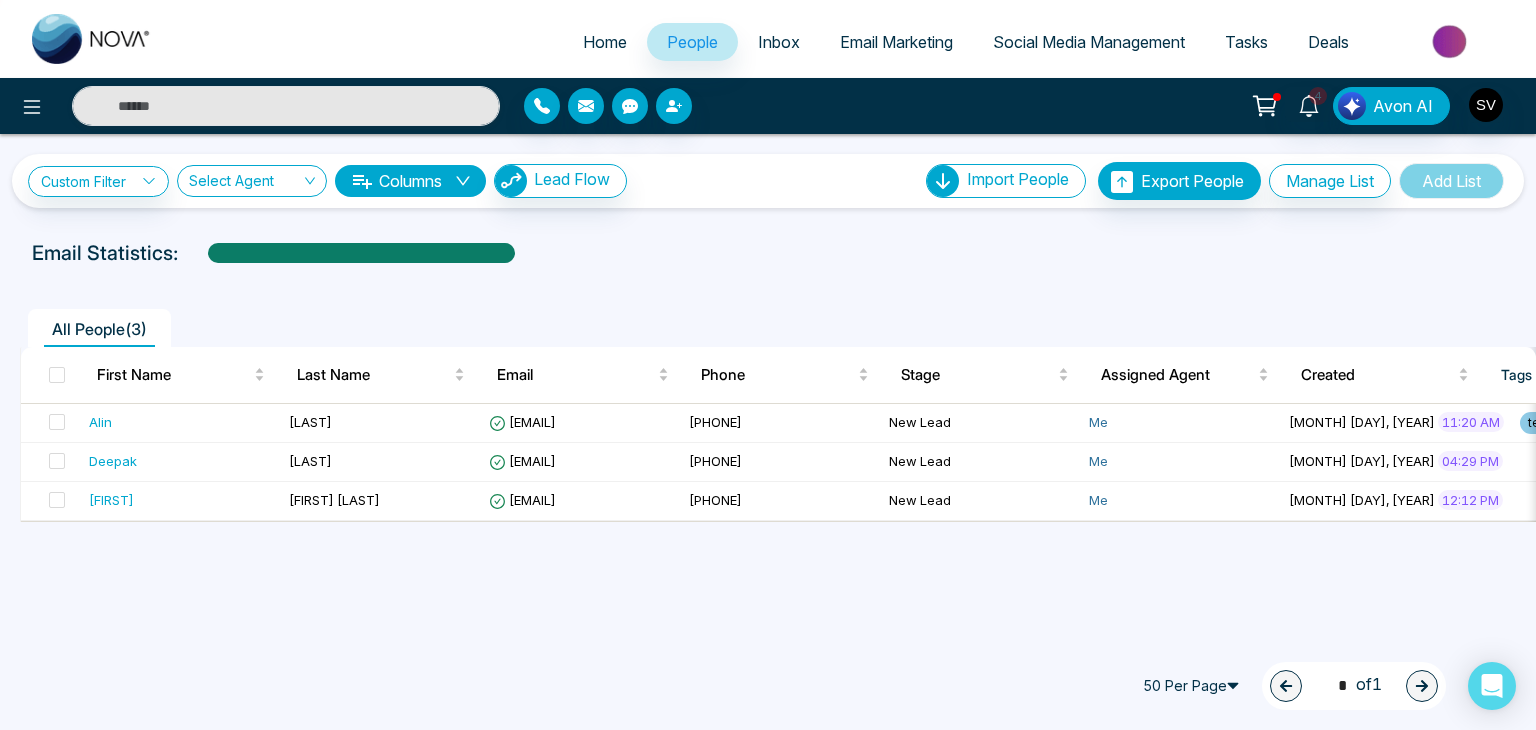 click on "Social Media Management" at bounding box center (1089, 42) 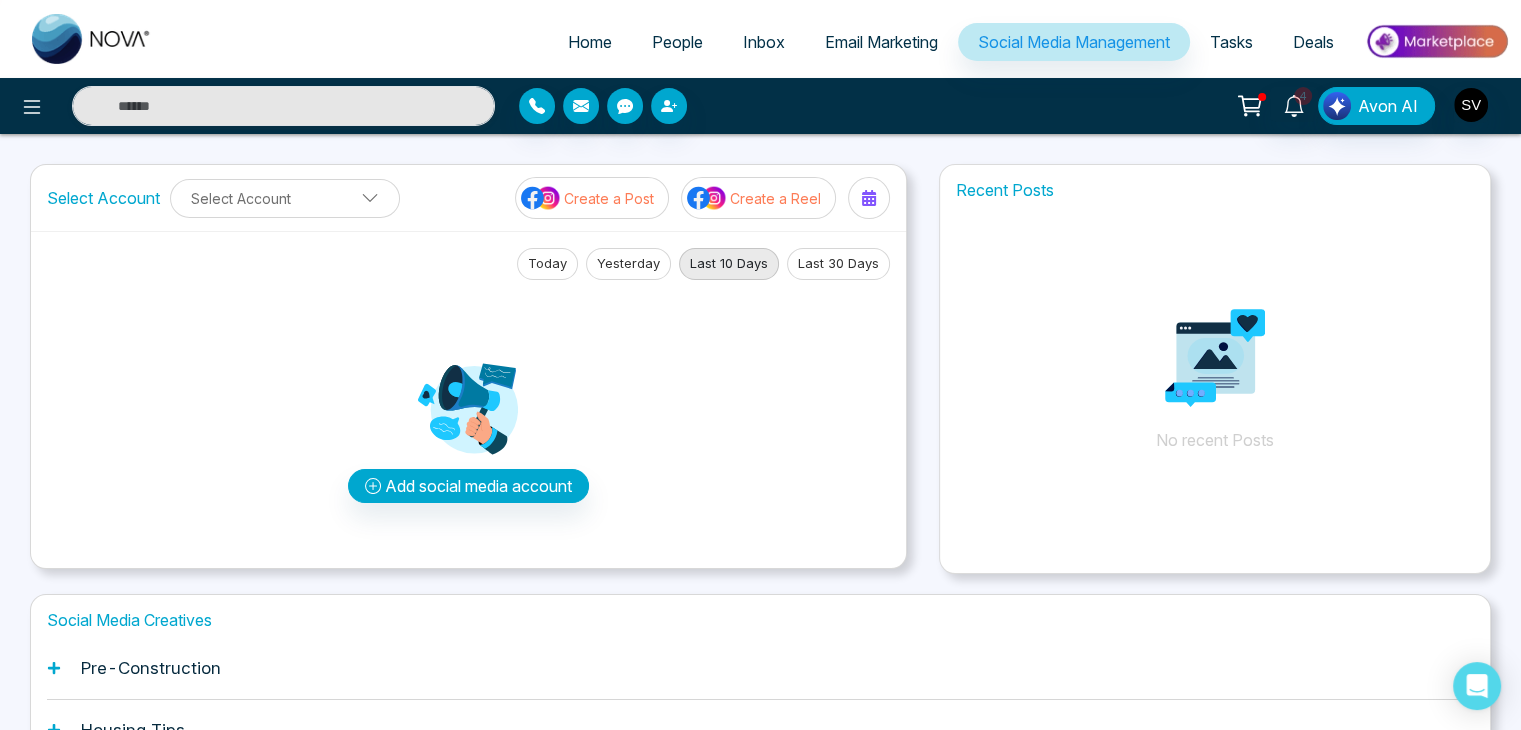 click on "Email Marketing" at bounding box center (881, 42) 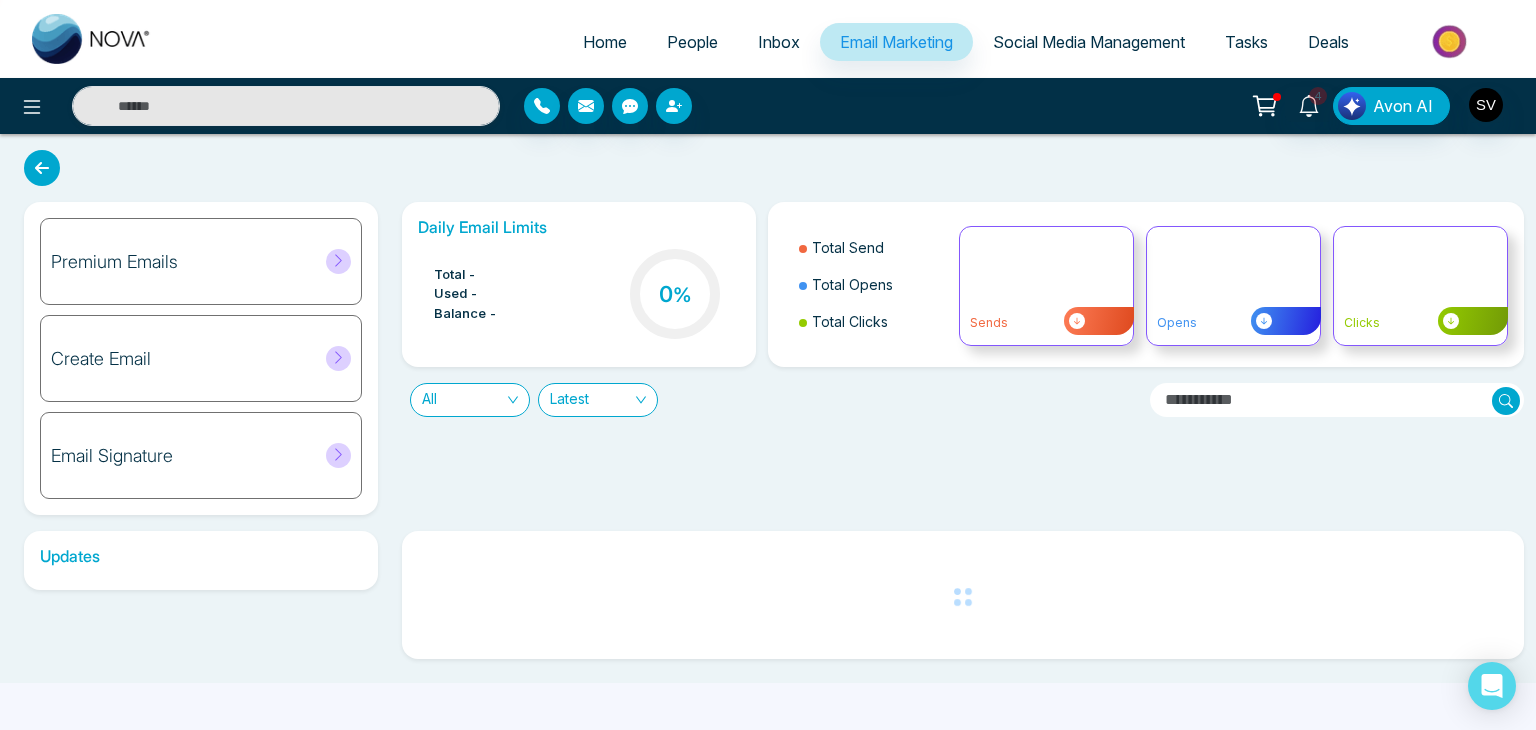 click on "Tasks" at bounding box center (1246, 42) 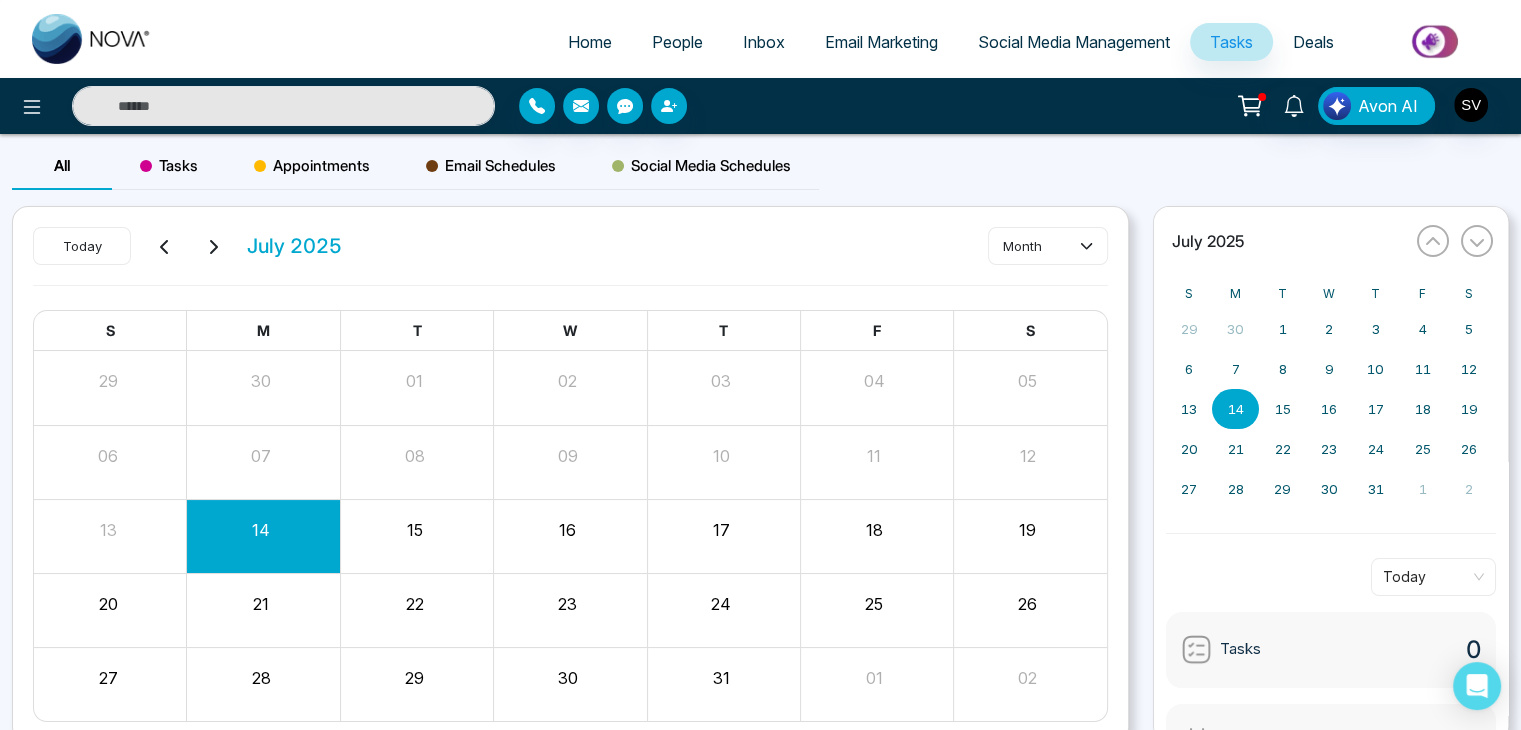 click on "Deals" at bounding box center (1313, 42) 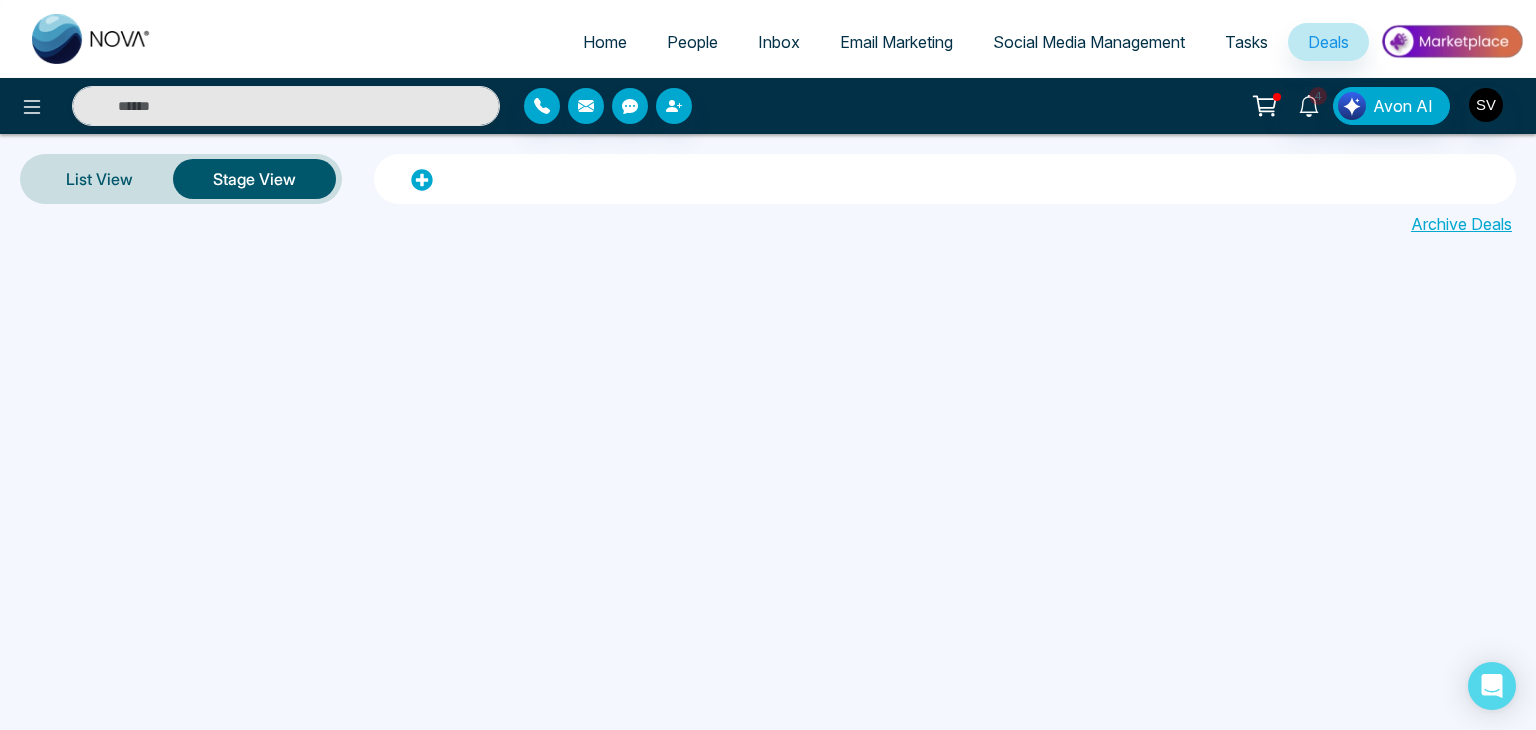 click on "Home" at bounding box center [605, 42] 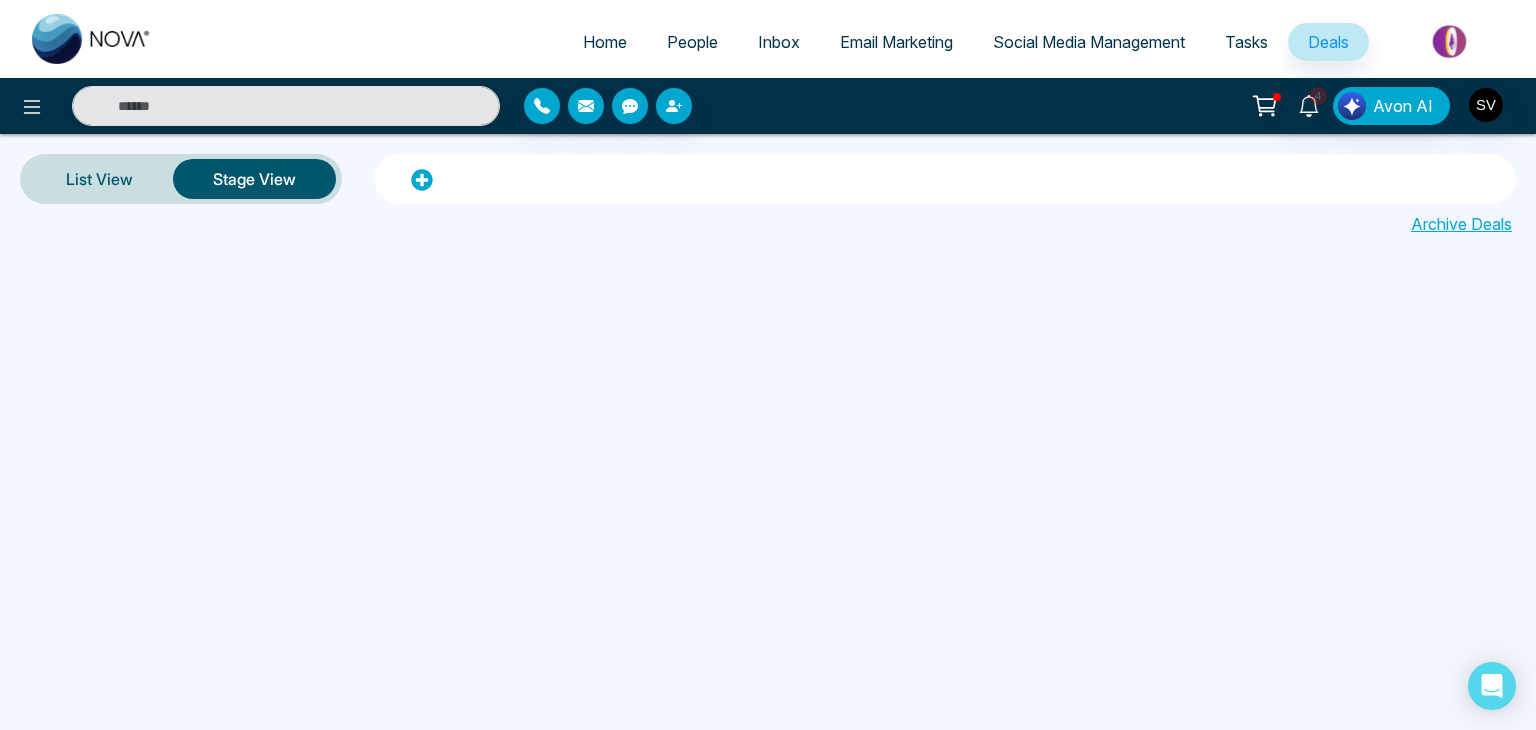 select on "*" 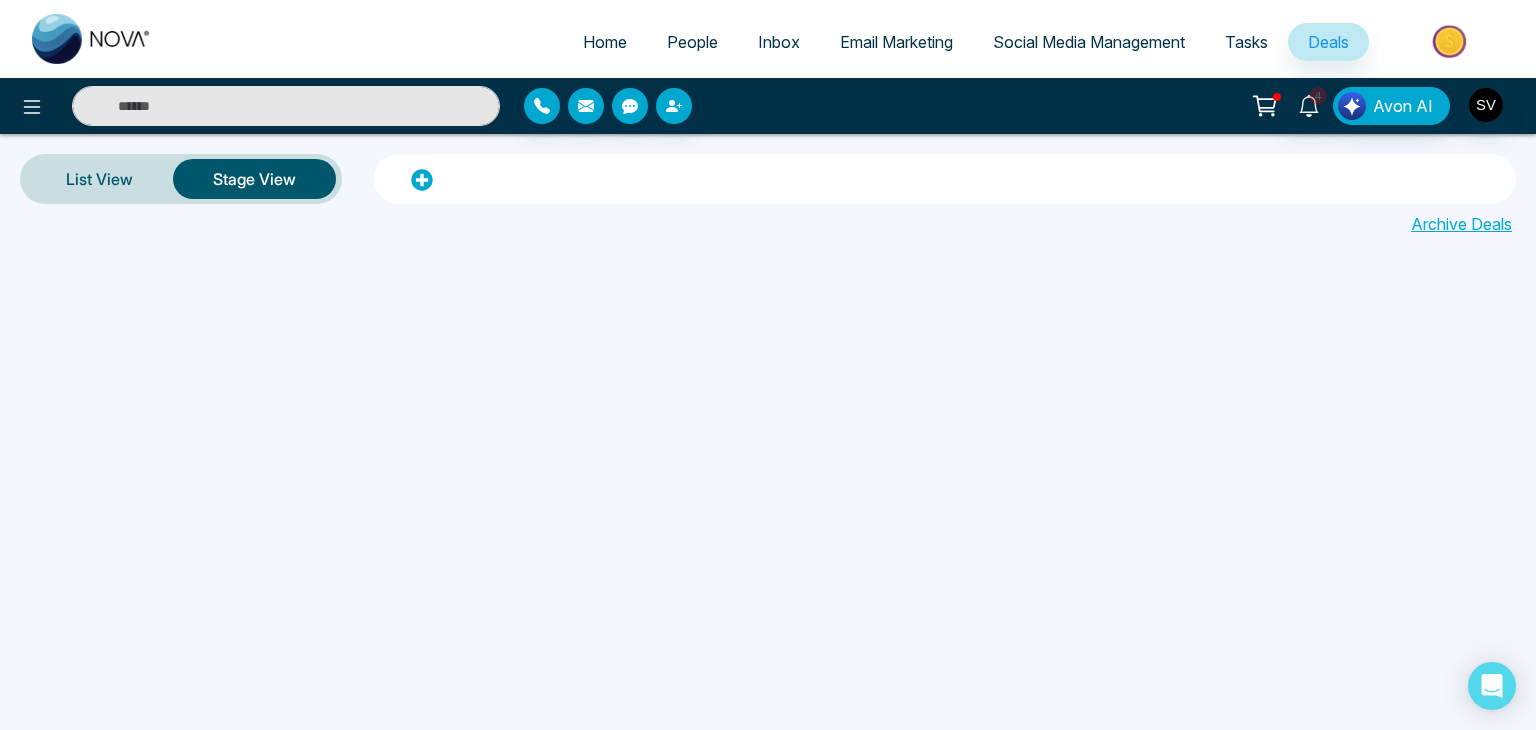 select on "*" 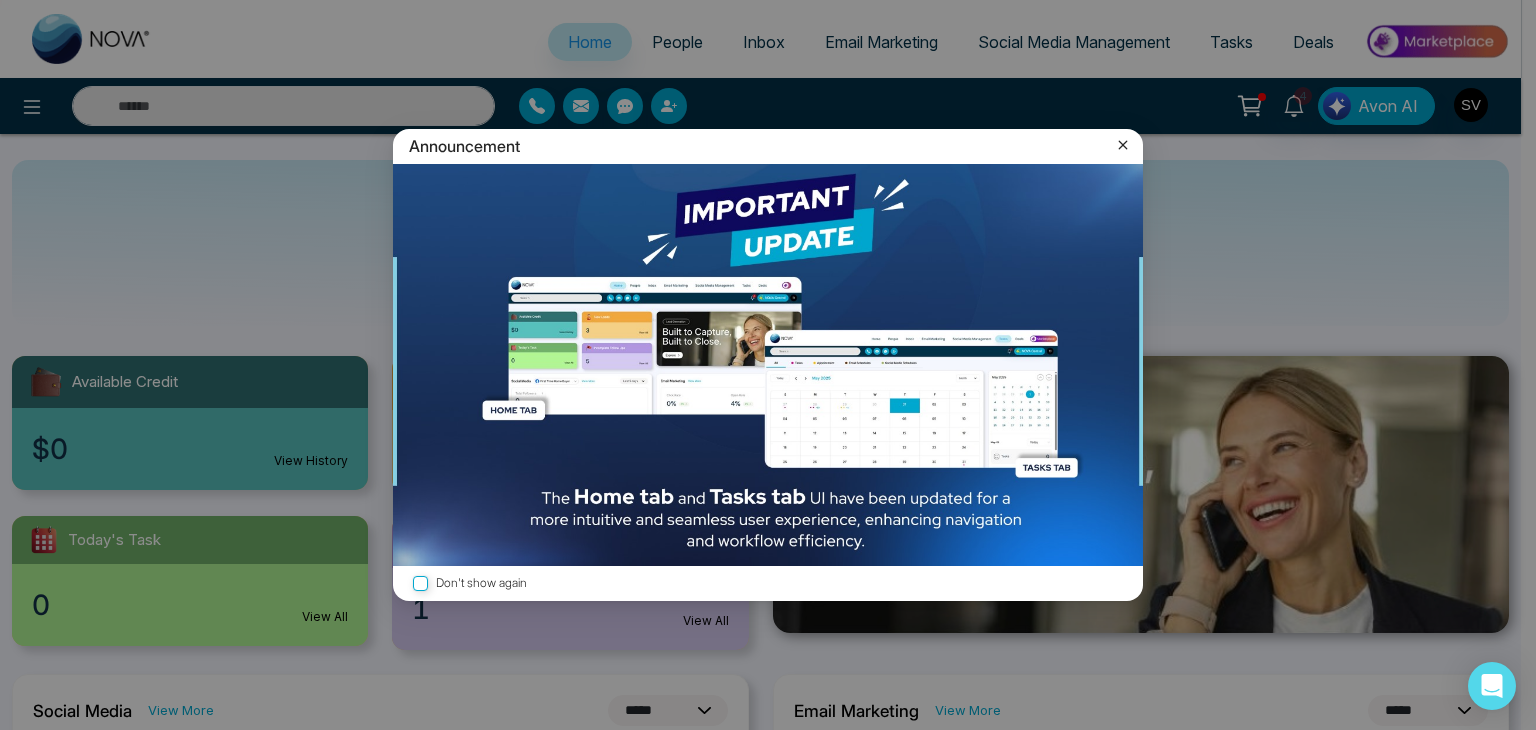 click 